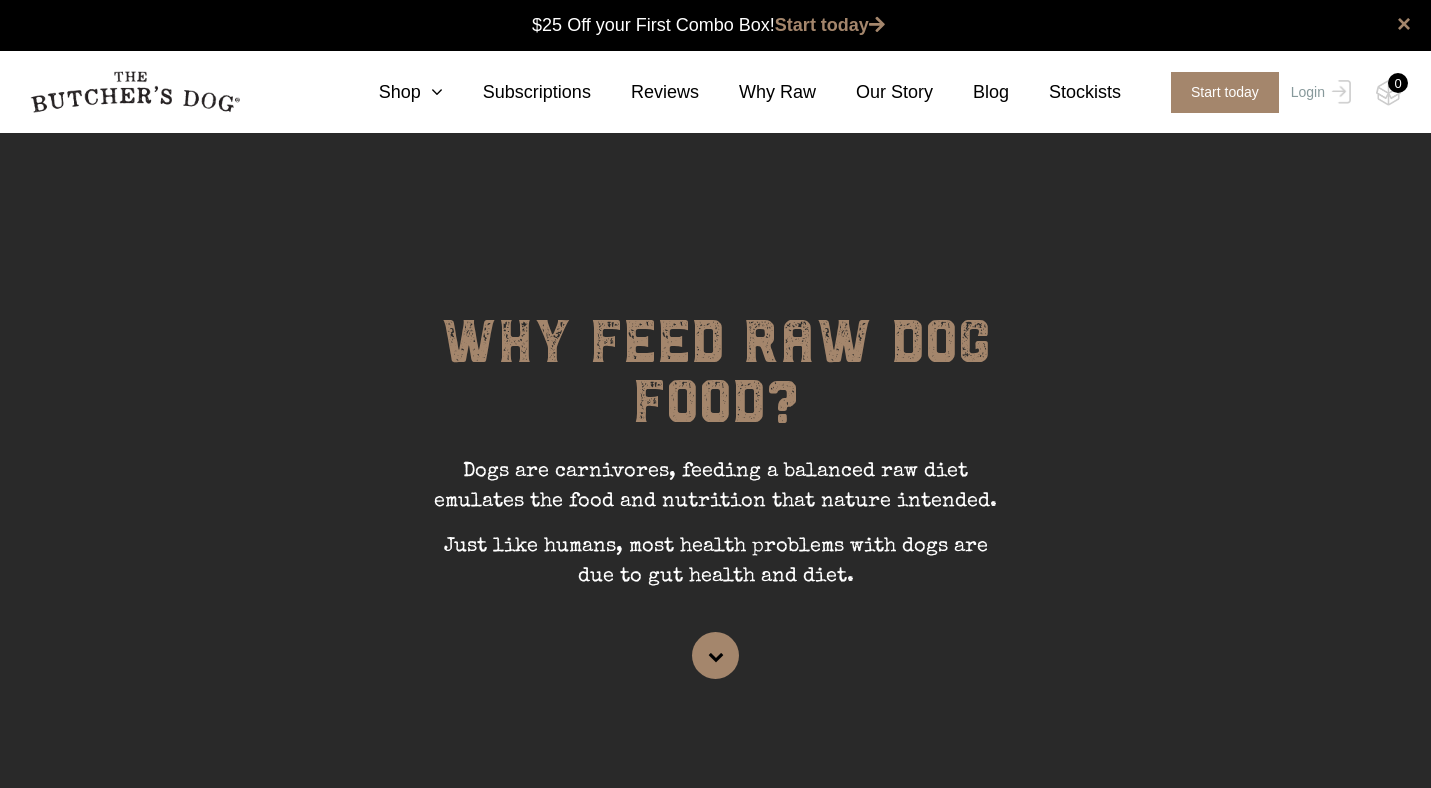 scroll, scrollTop: 1, scrollLeft: 0, axis: vertical 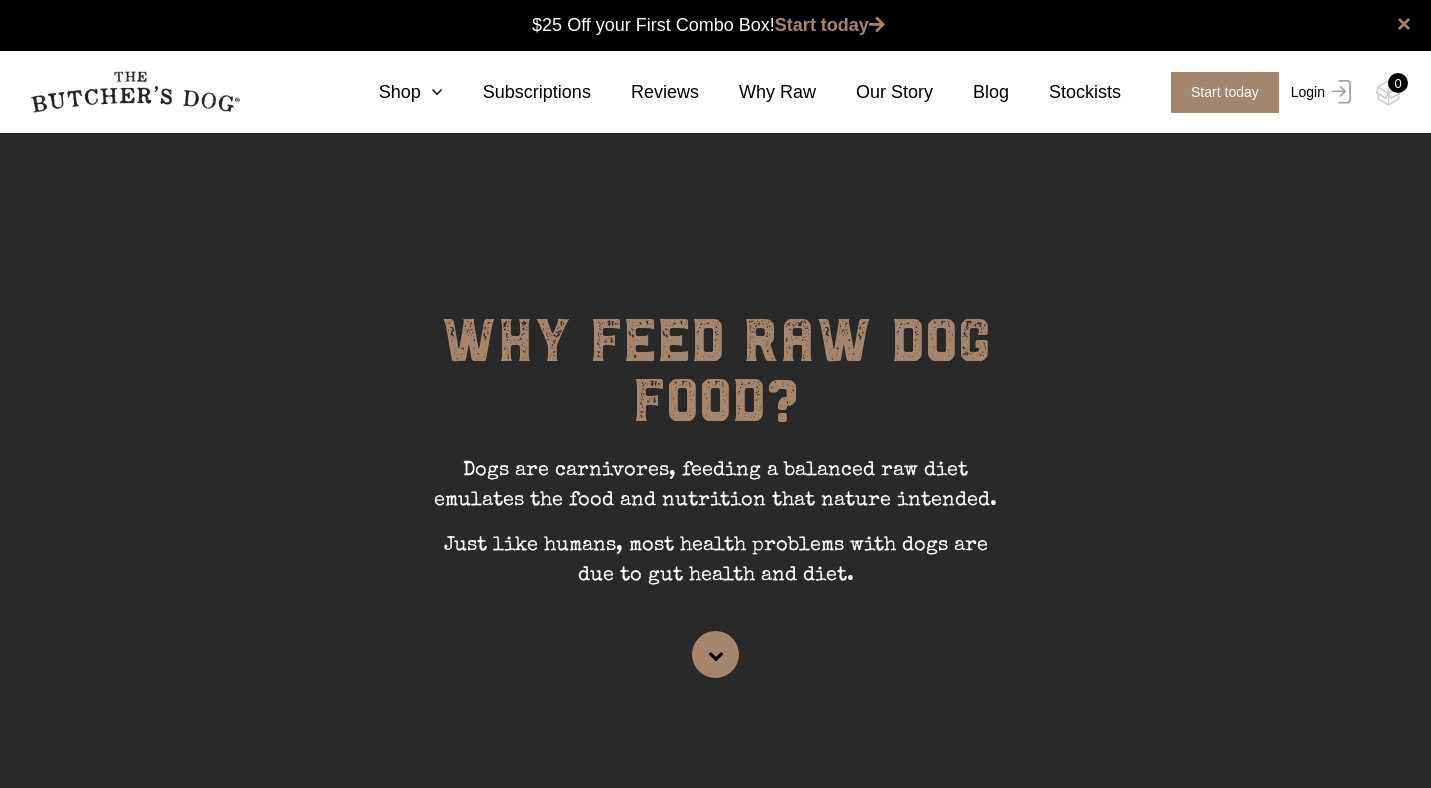 click on "Login" at bounding box center (1318, 92) 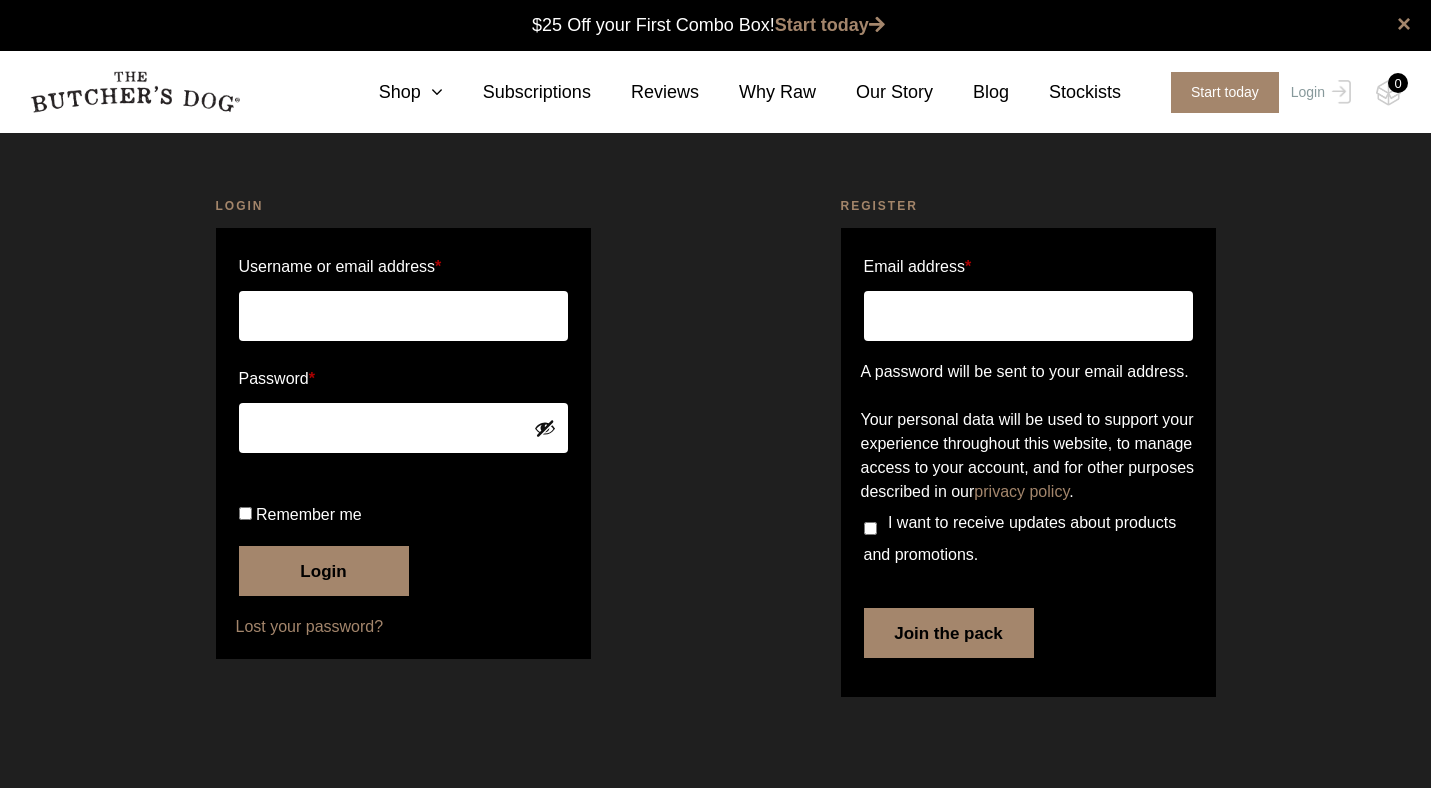 scroll, scrollTop: 0, scrollLeft: 0, axis: both 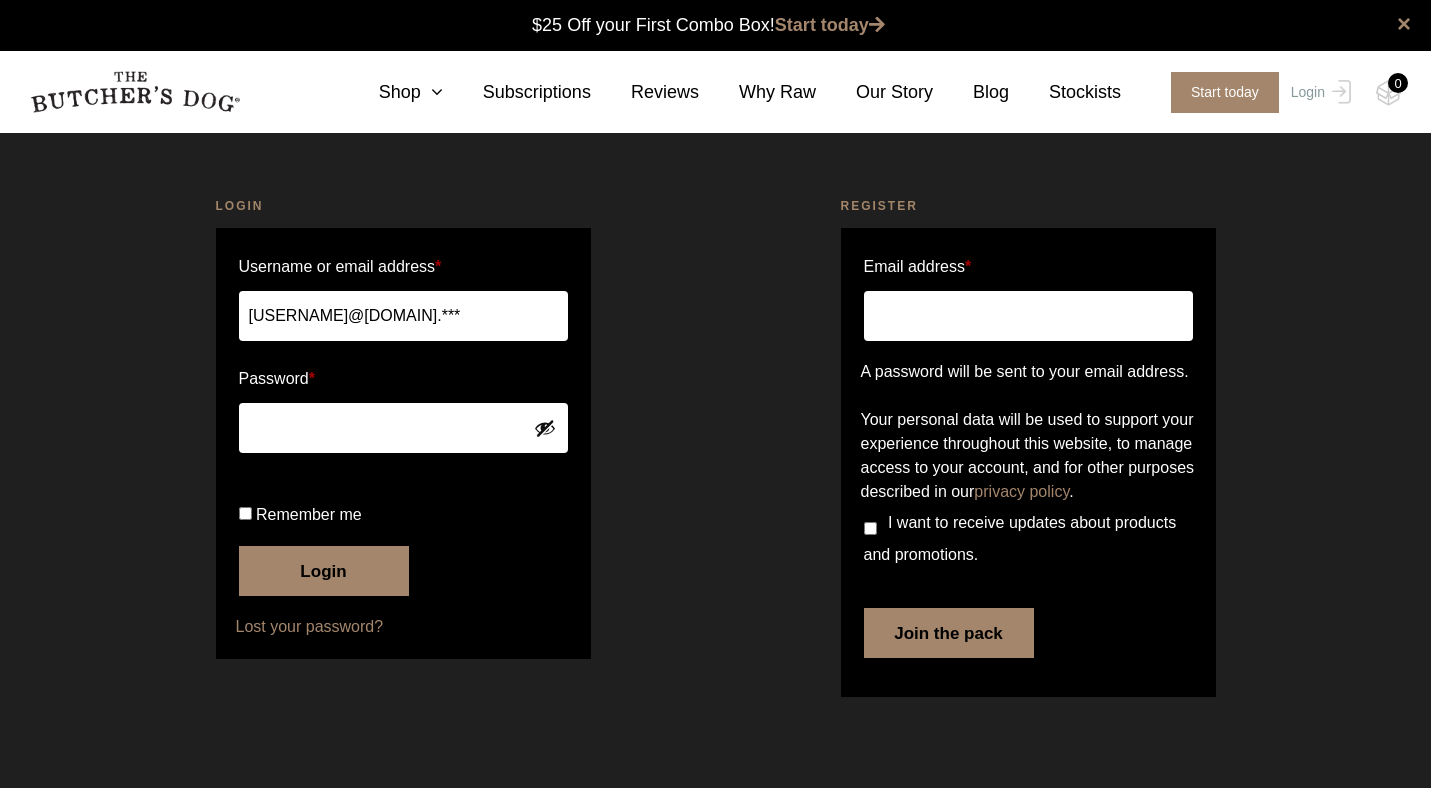 click on "Login" at bounding box center [324, 571] 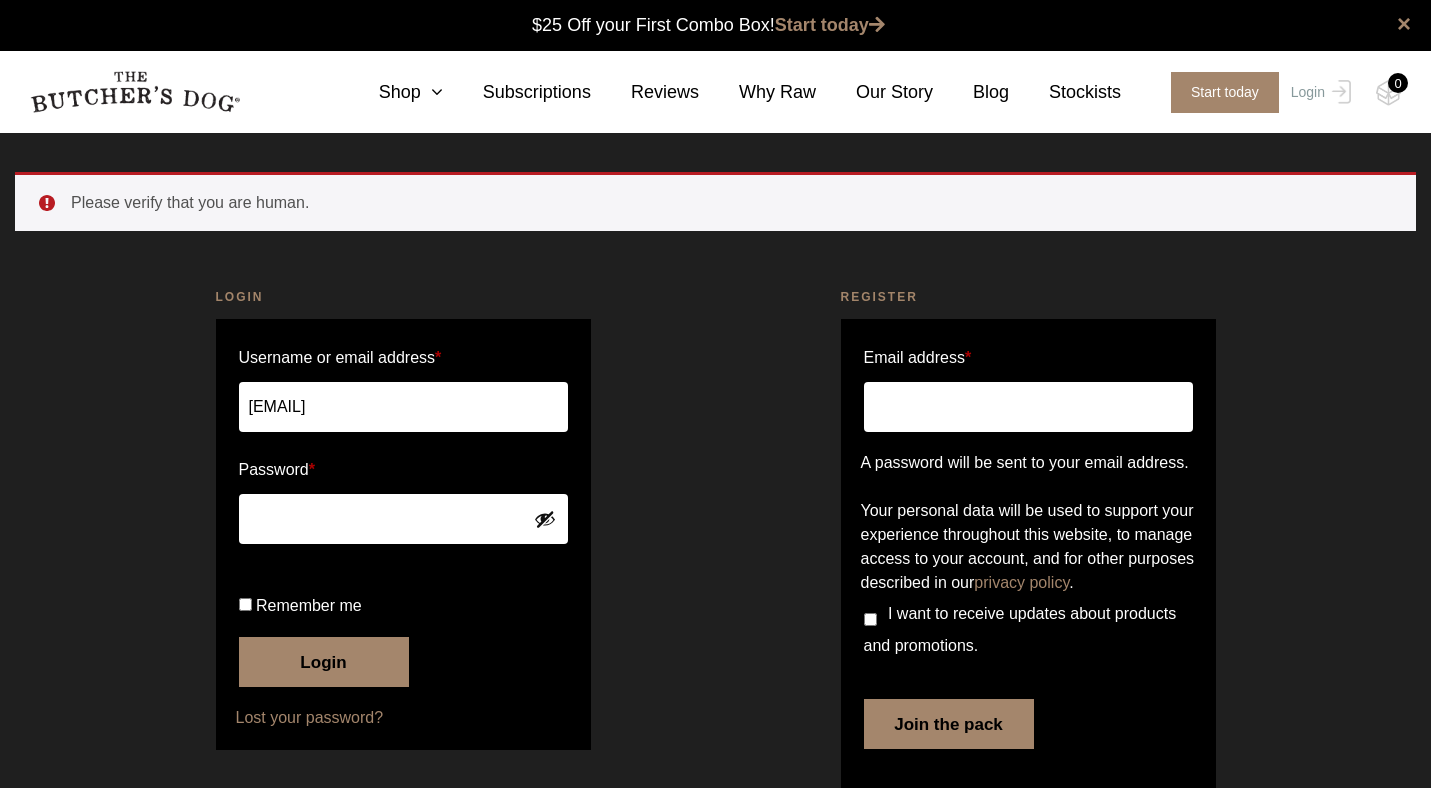 scroll, scrollTop: 0, scrollLeft: 0, axis: both 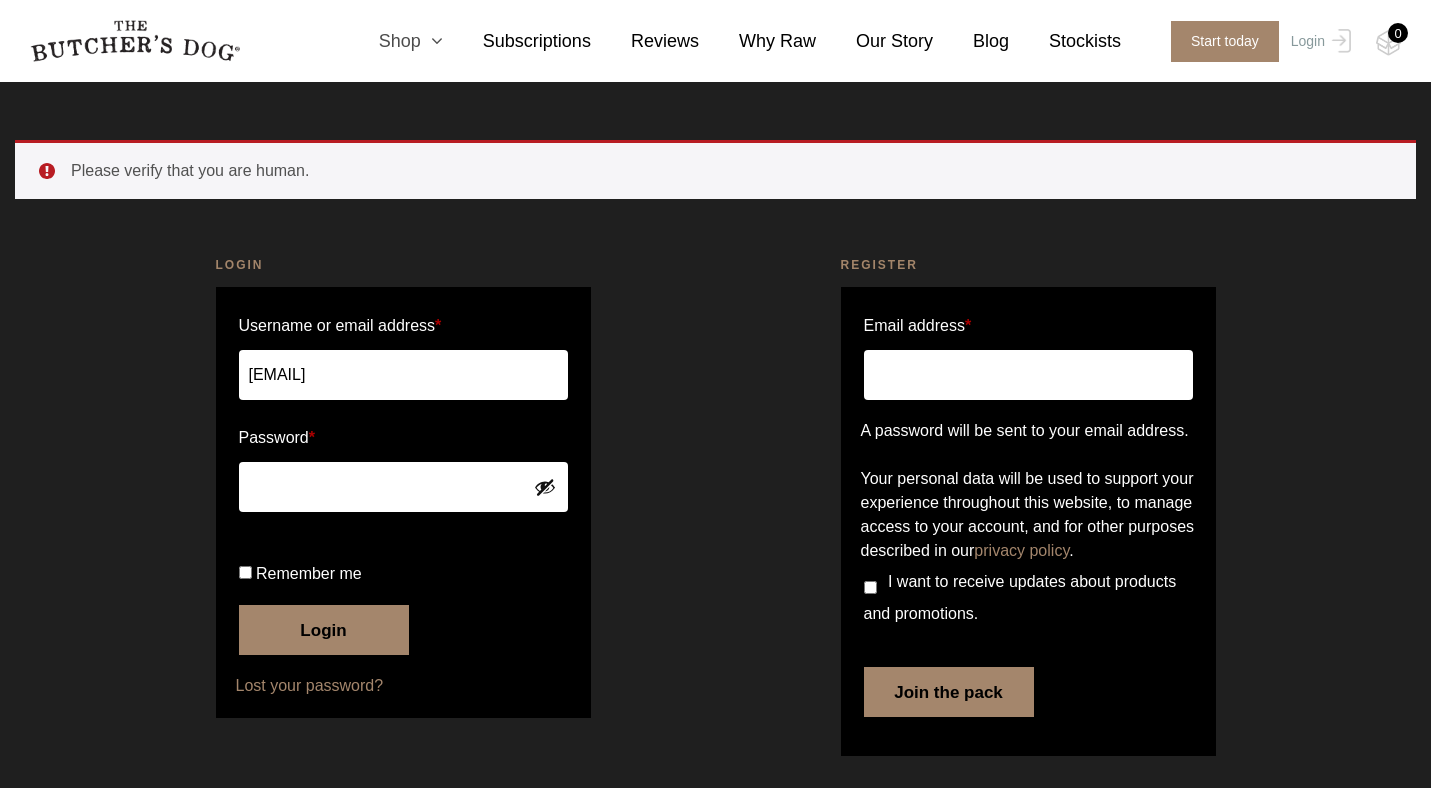 click on "Shop" at bounding box center (391, 41) 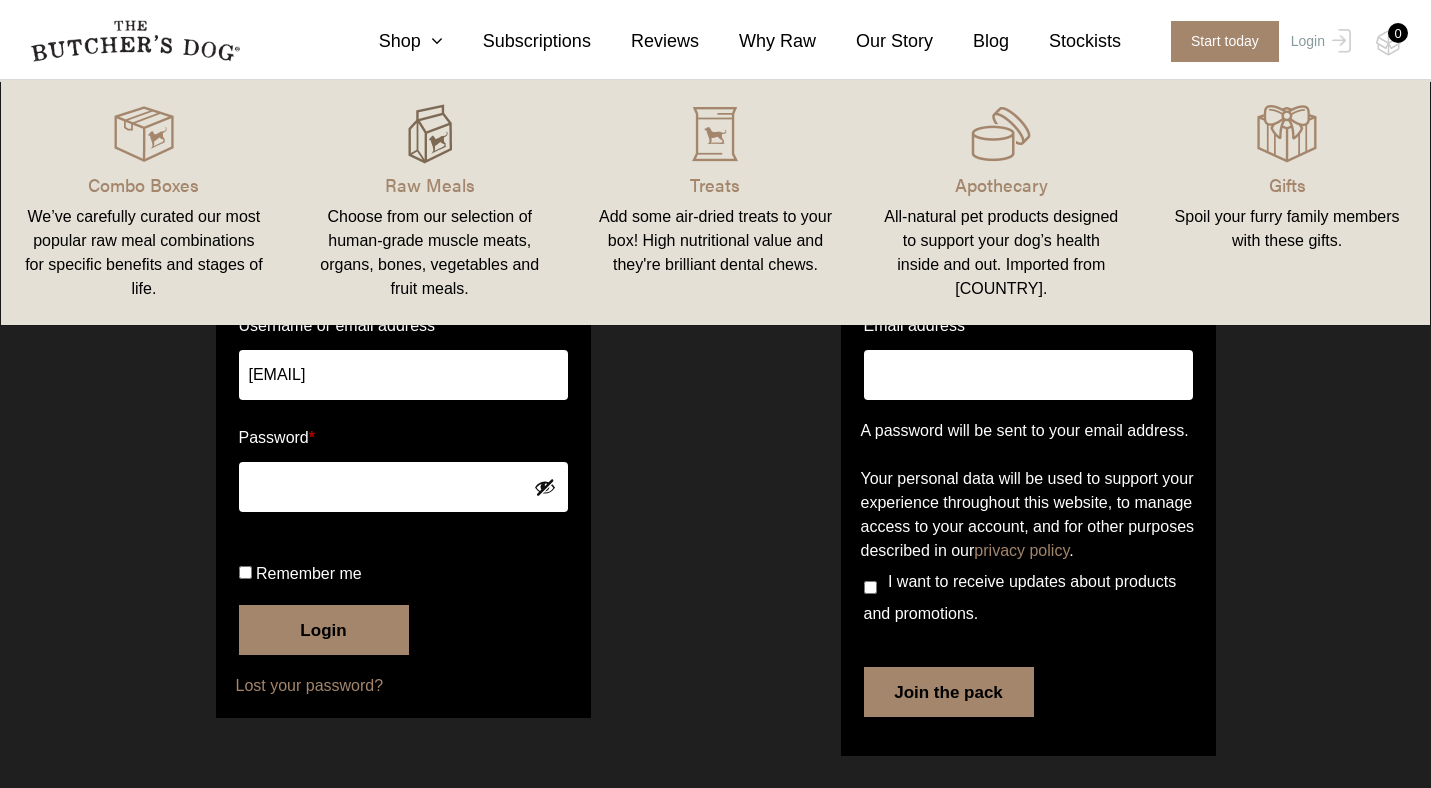 click at bounding box center [430, 134] 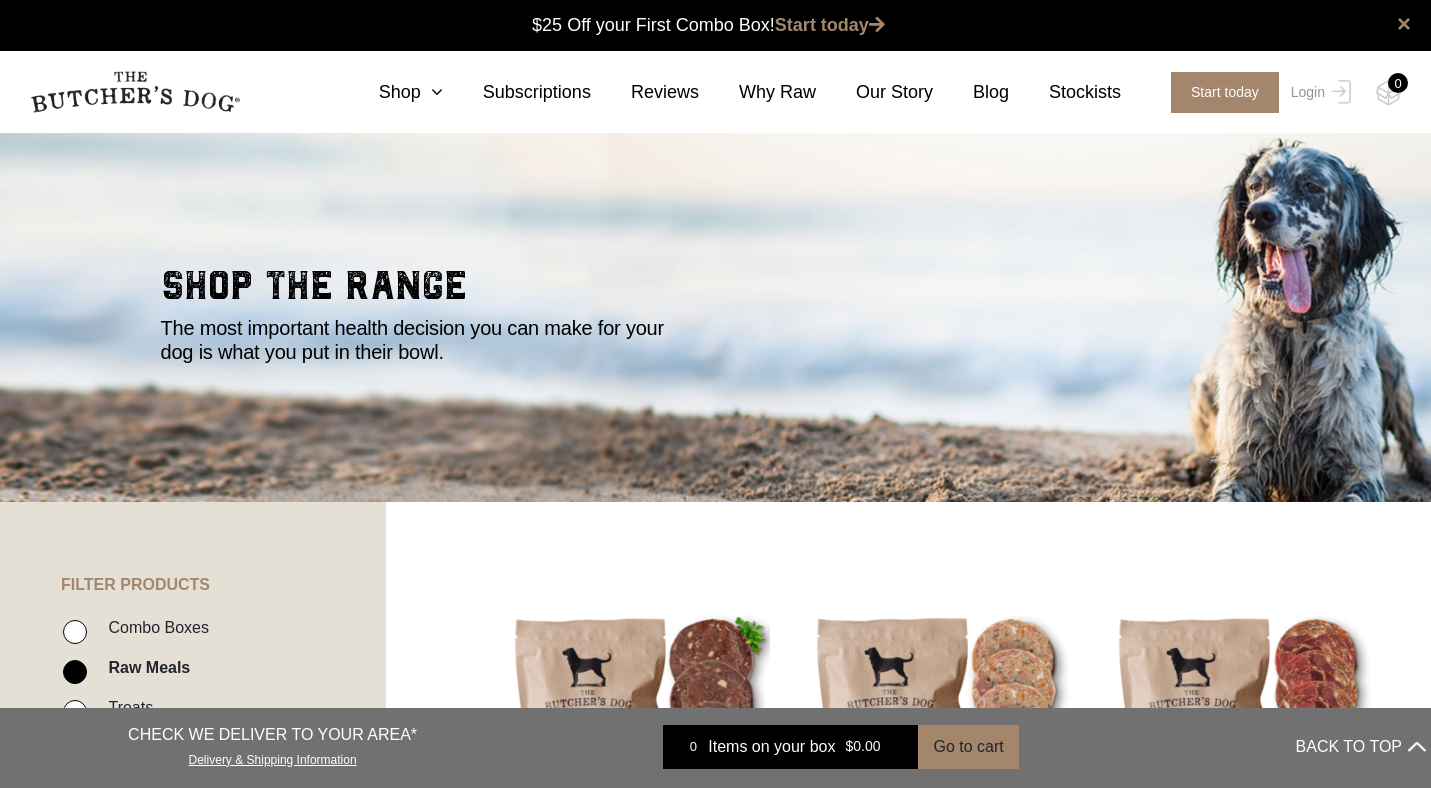 scroll, scrollTop: 0, scrollLeft: 0, axis: both 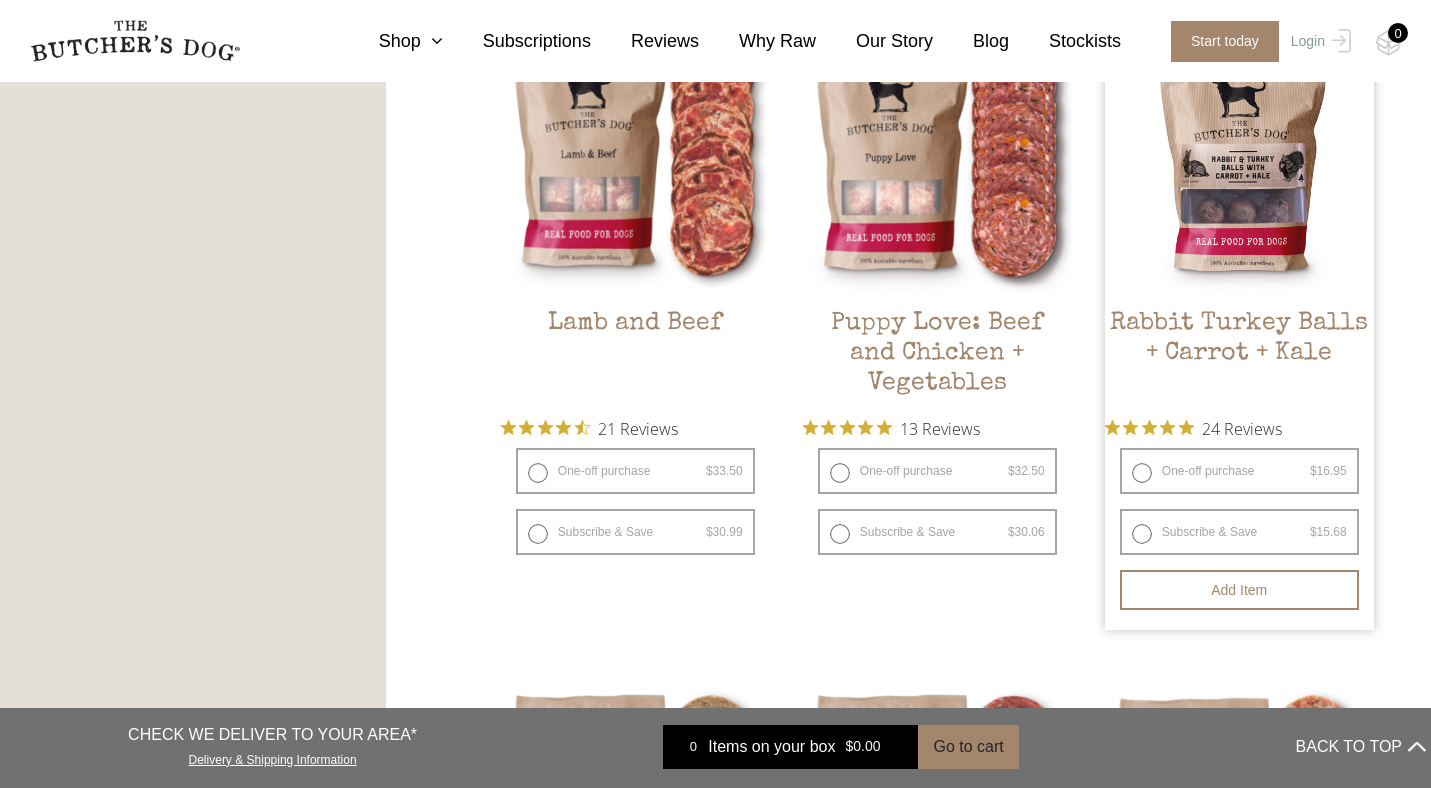 click on "One-off purchase  $ 16.95   —  or subscribe and save    7.5%" at bounding box center (1239, 471) 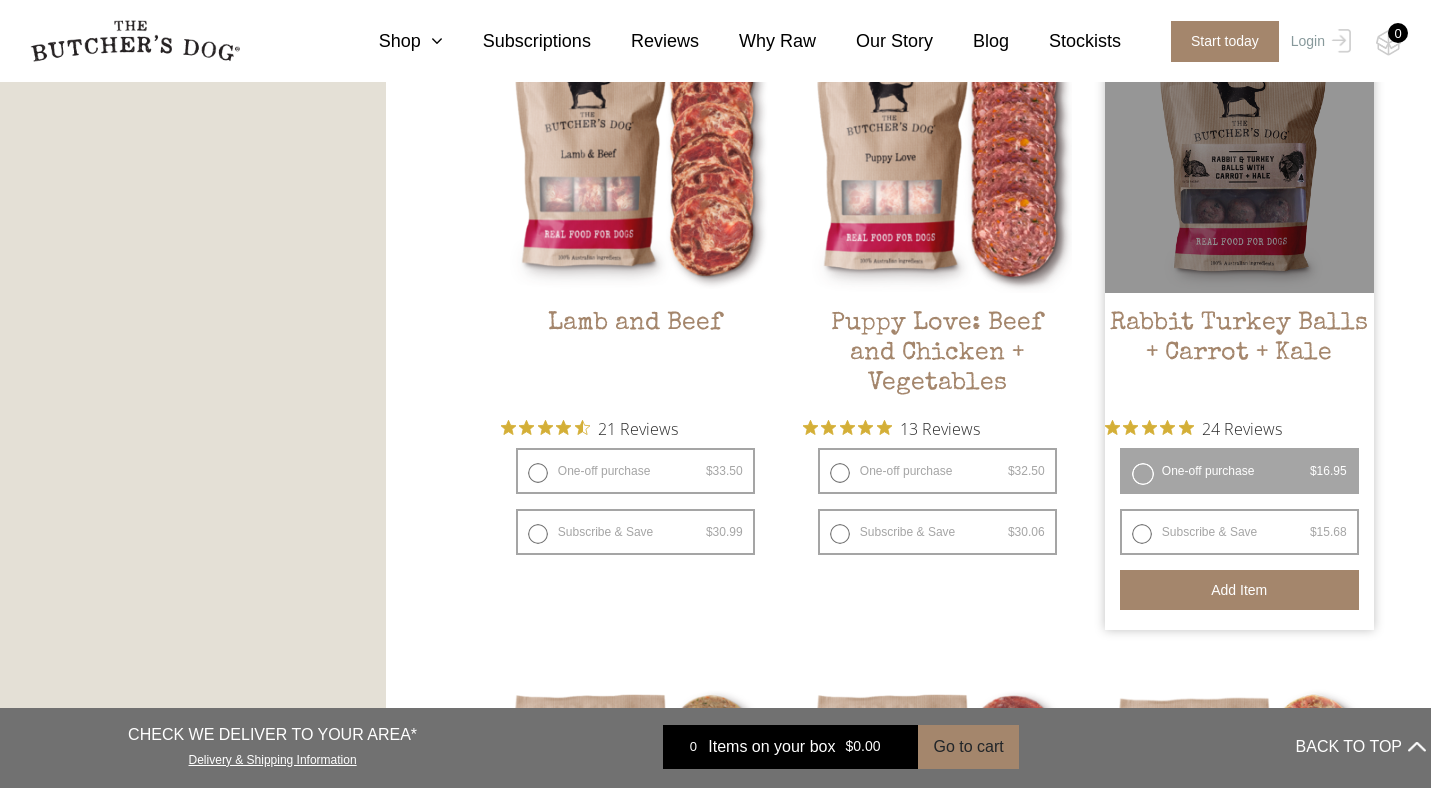 click on "Add item" at bounding box center (1239, 590) 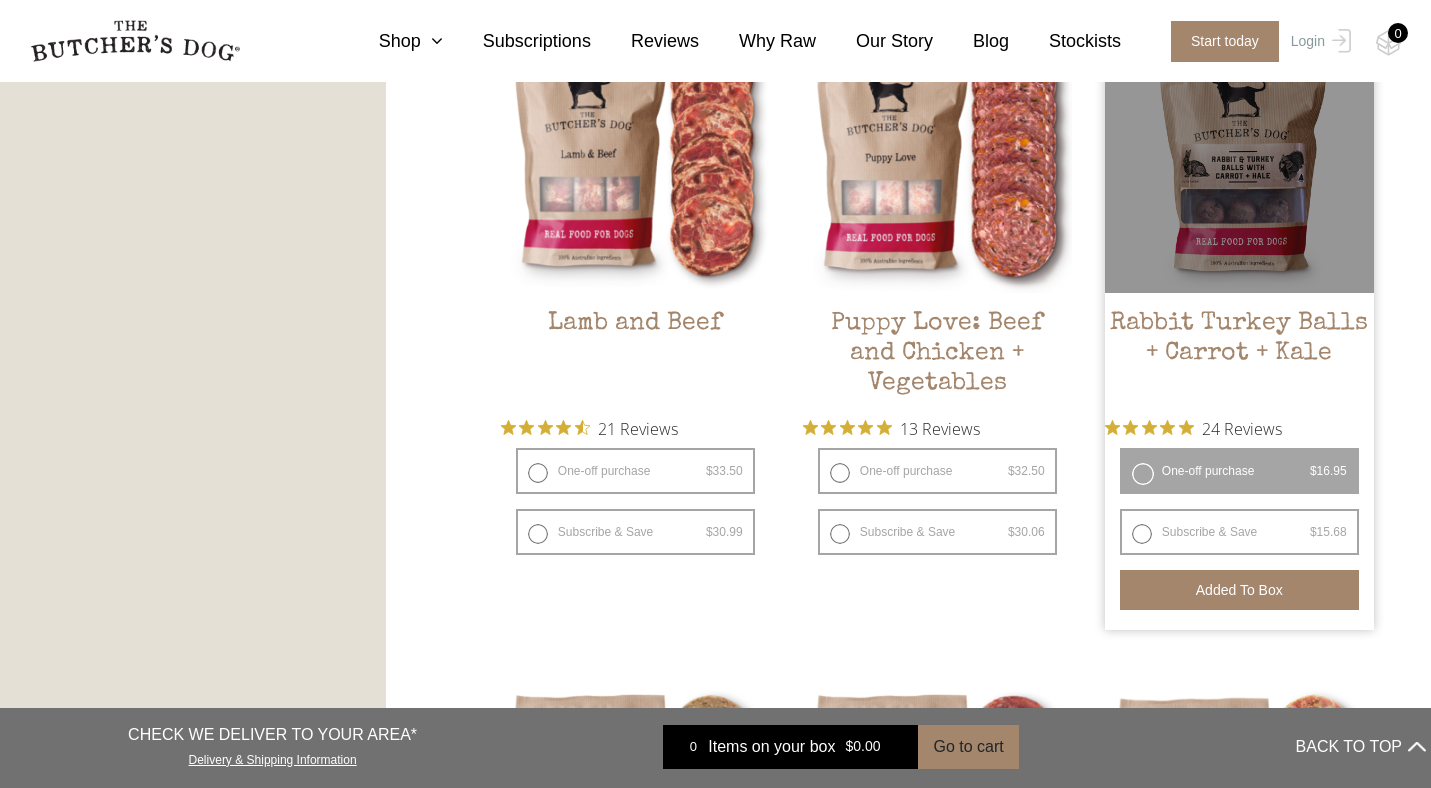 click on "Added to Box" at bounding box center [1239, 590] 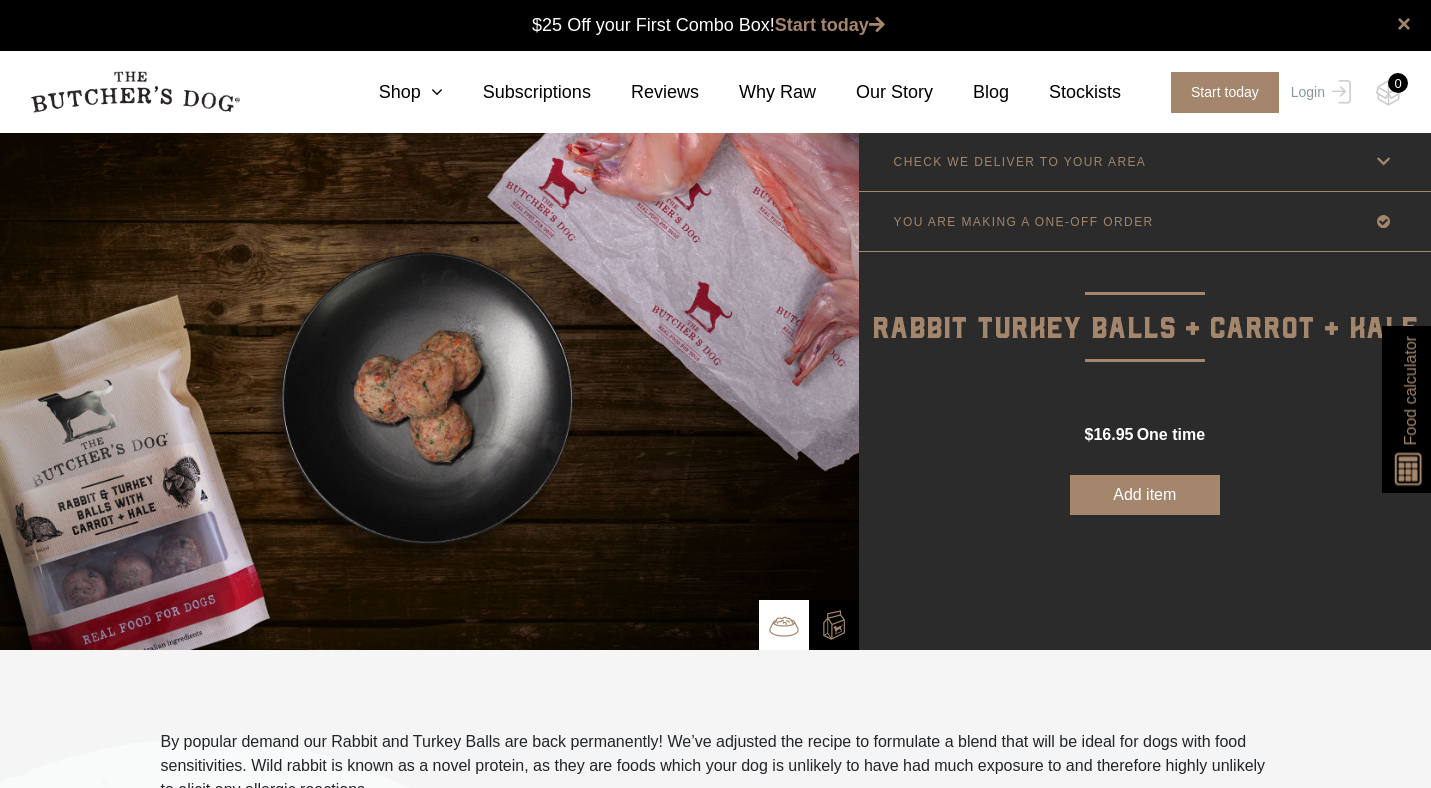 scroll, scrollTop: 0, scrollLeft: 0, axis: both 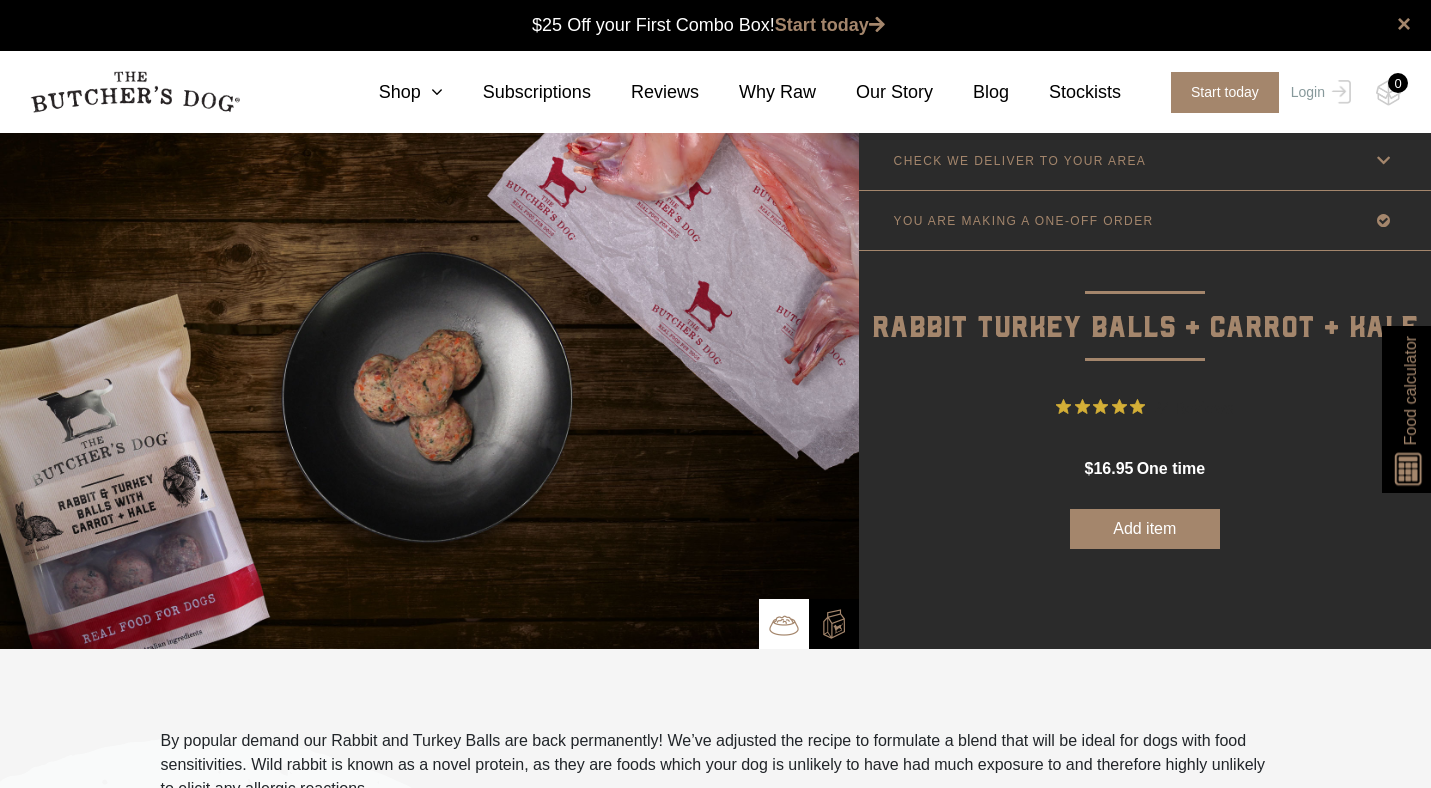 click on "0" at bounding box center (1398, 83) 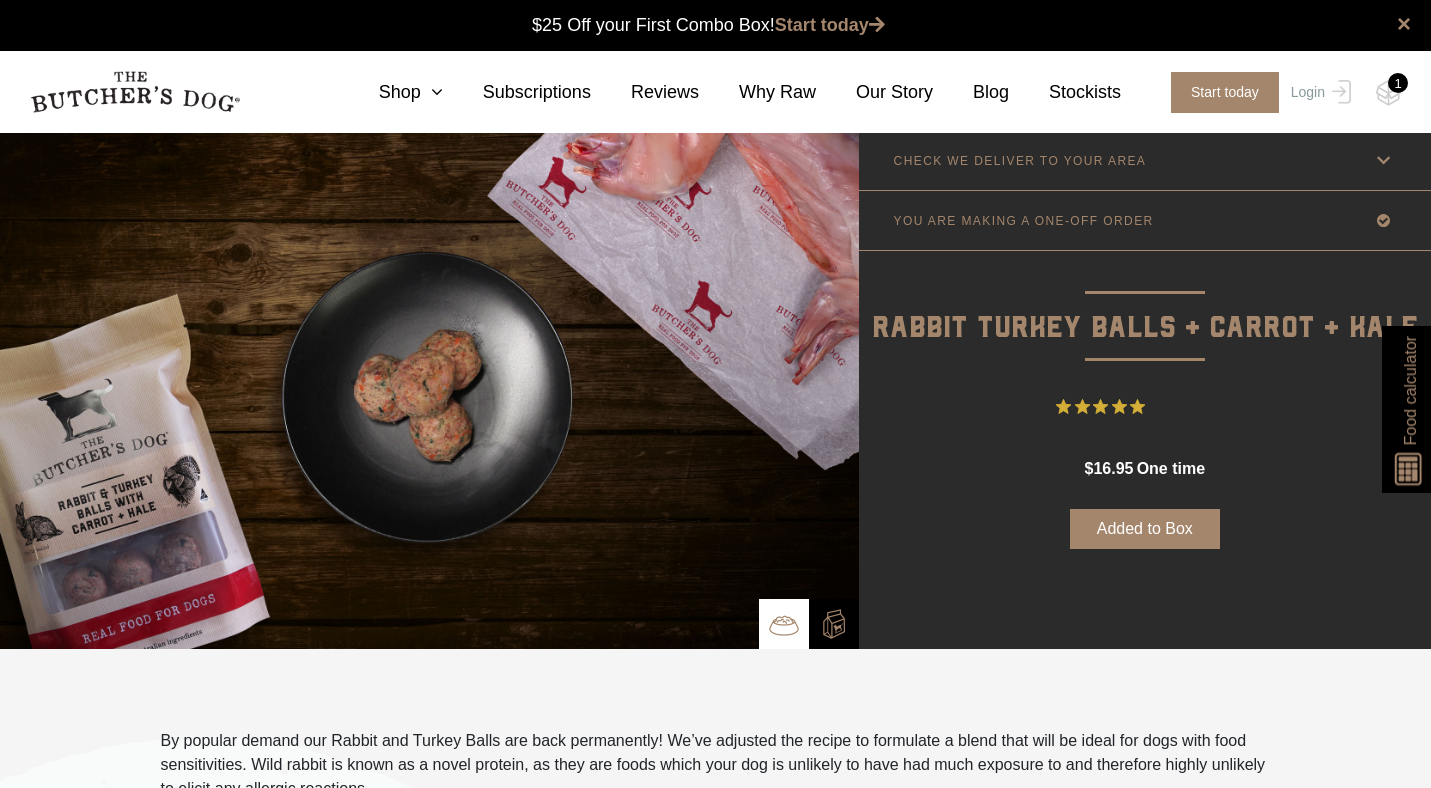 click on "Added to Box" at bounding box center (1145, 529) 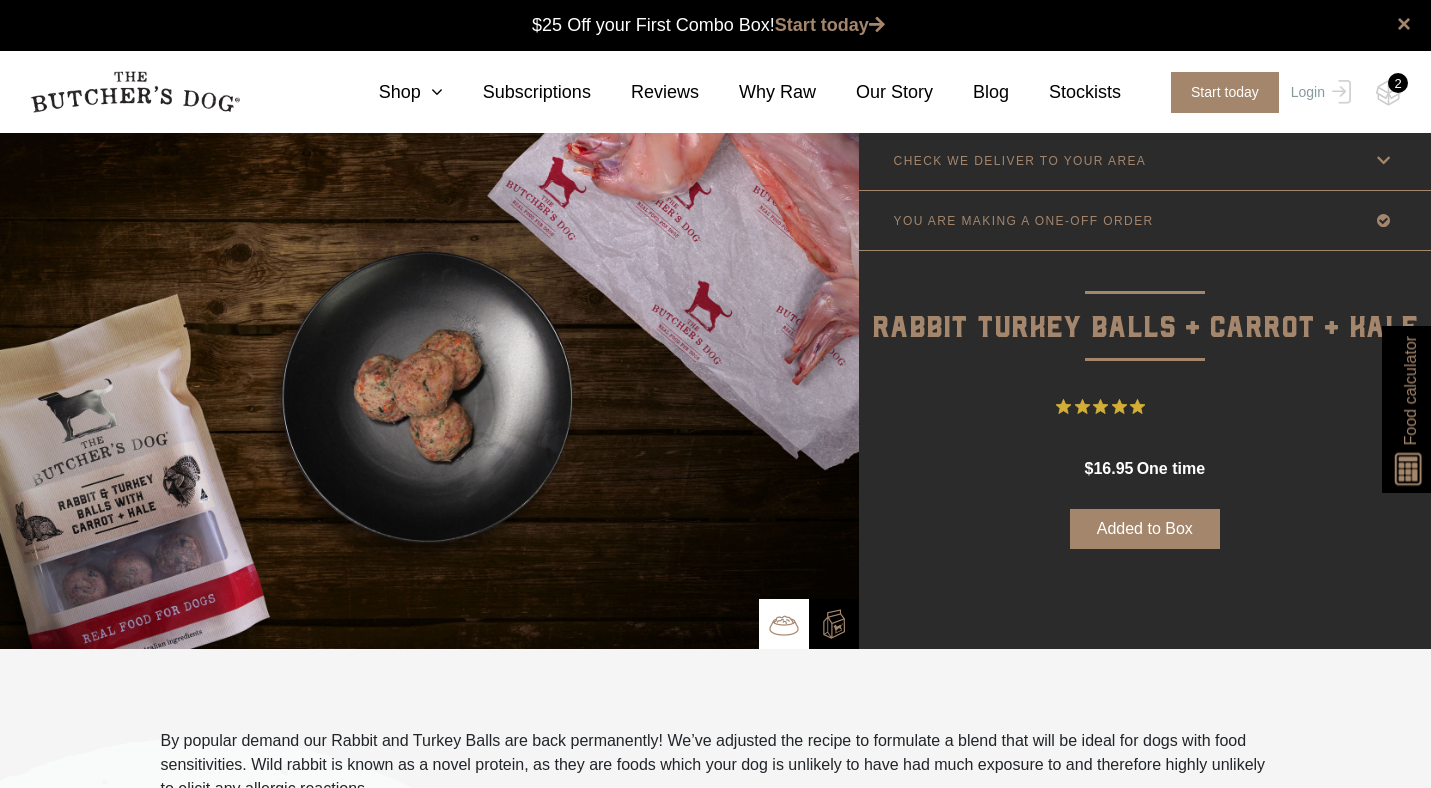 click on "Added to Box" at bounding box center [1145, 529] 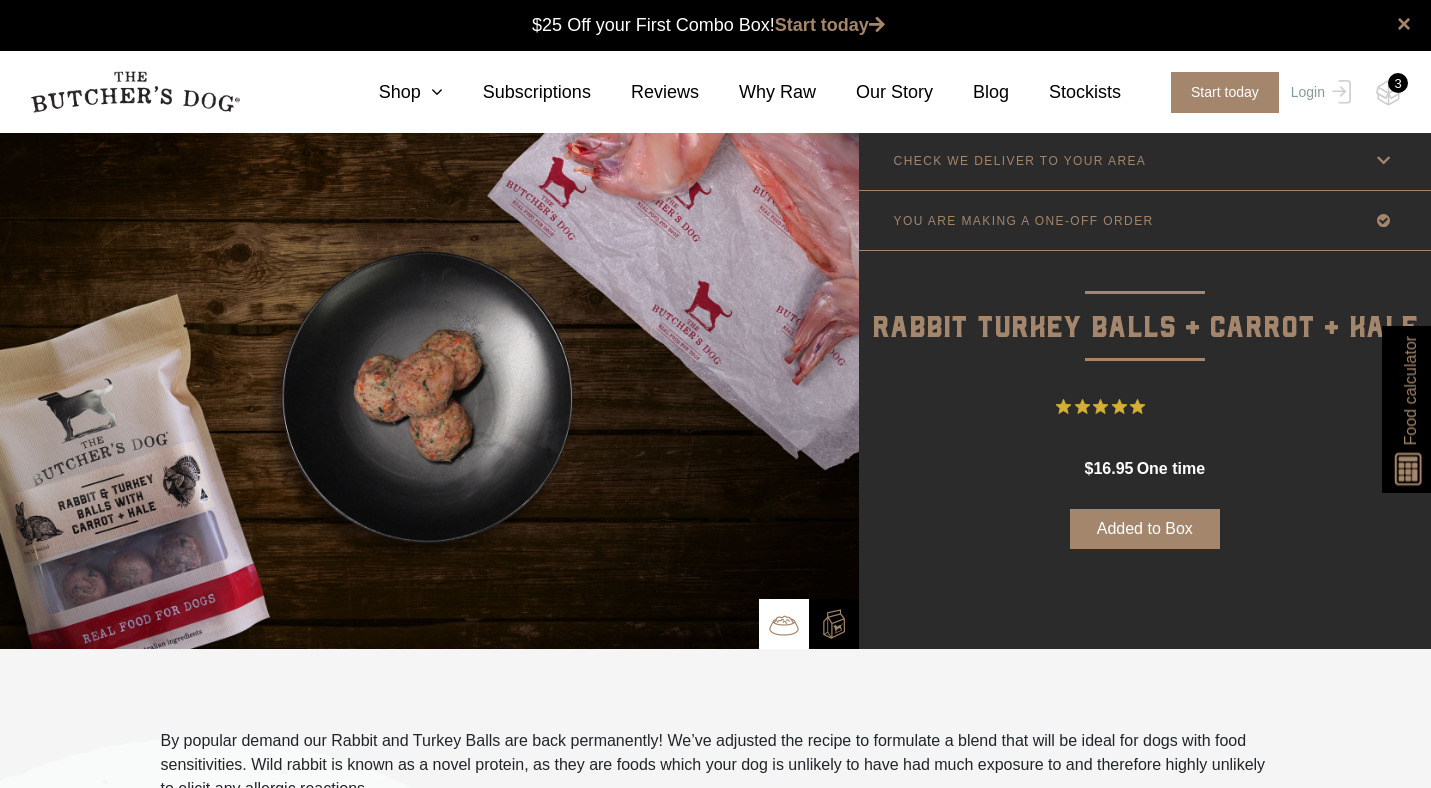 click on "Added to Box" at bounding box center [1145, 529] 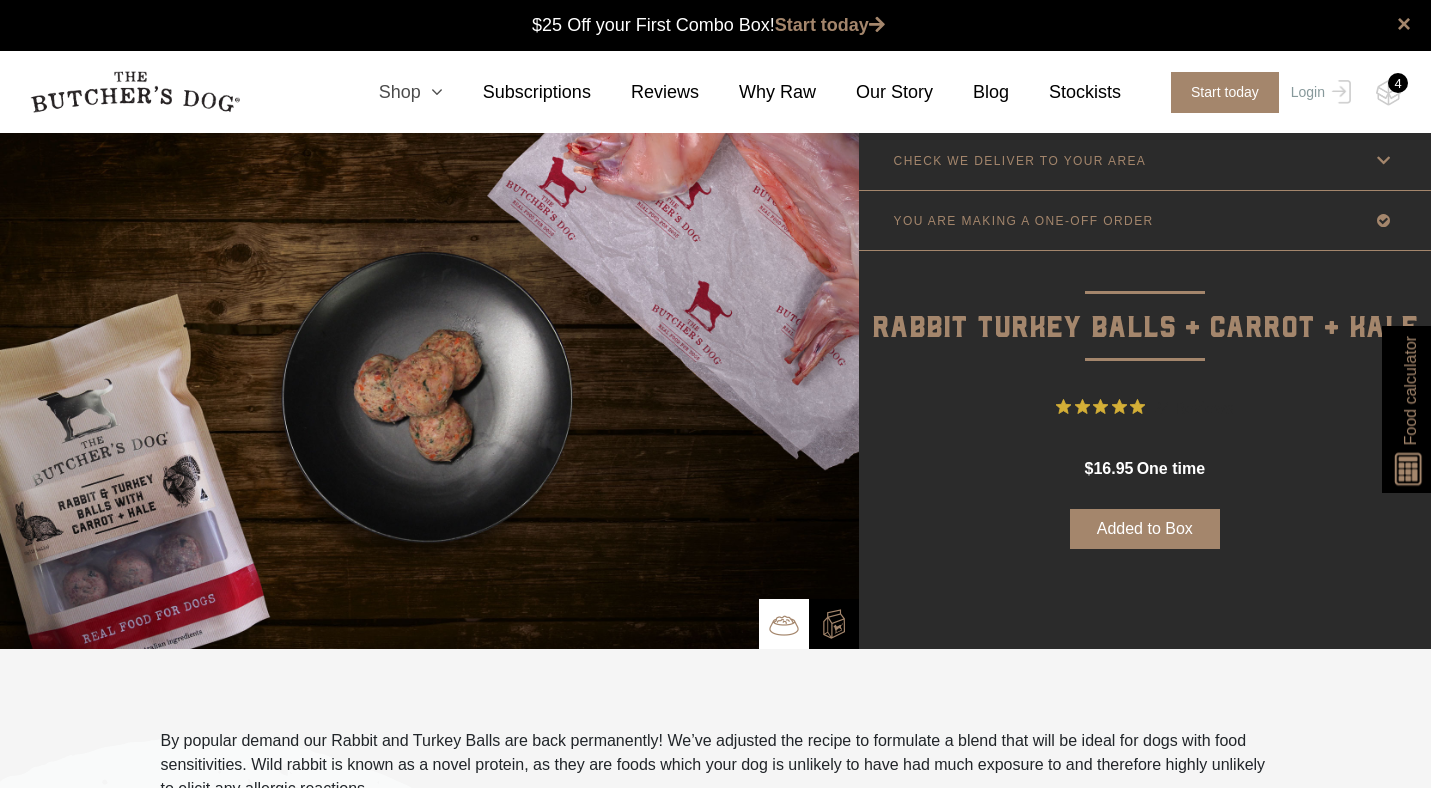 click at bounding box center [432, 92] 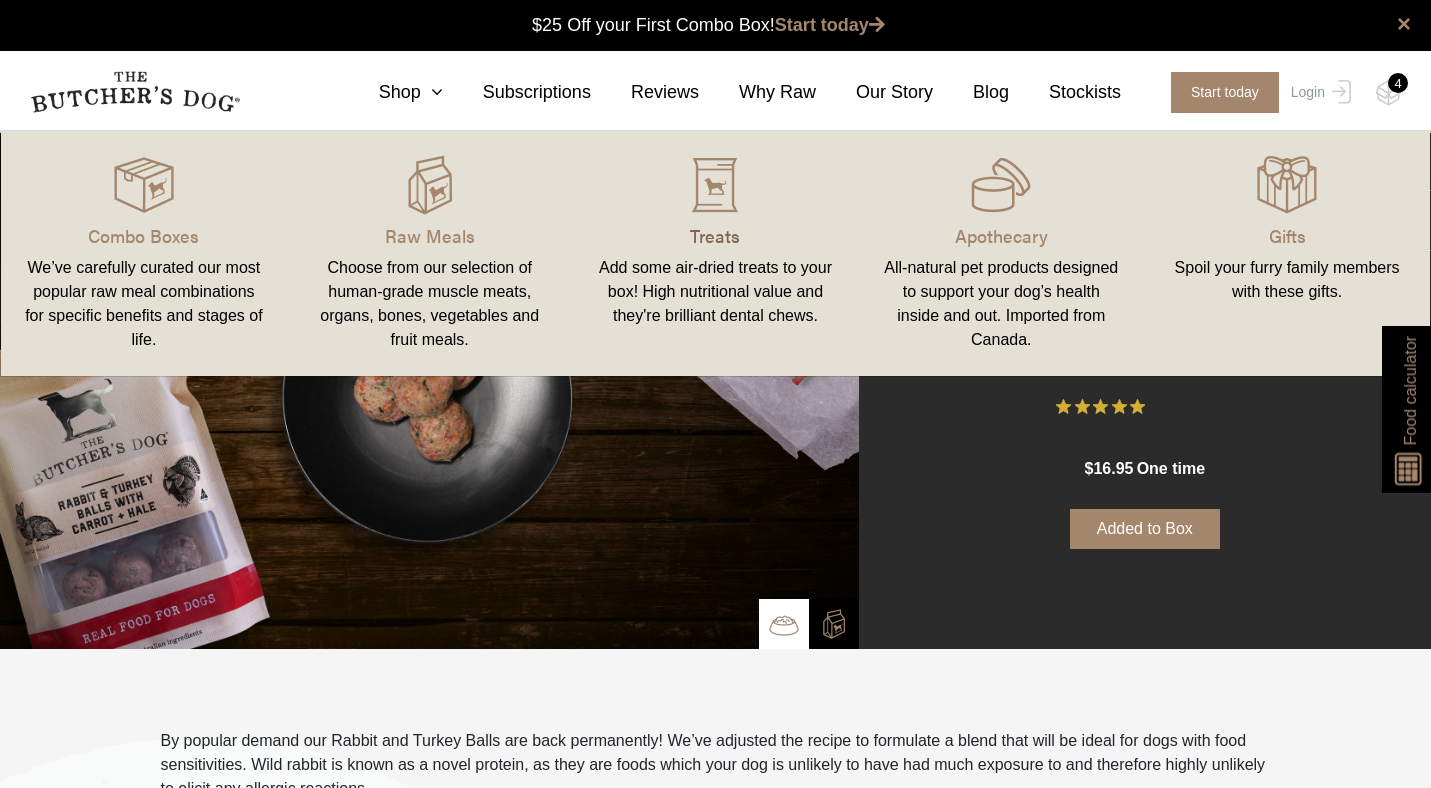 click on "Treats" at bounding box center [716, 235] 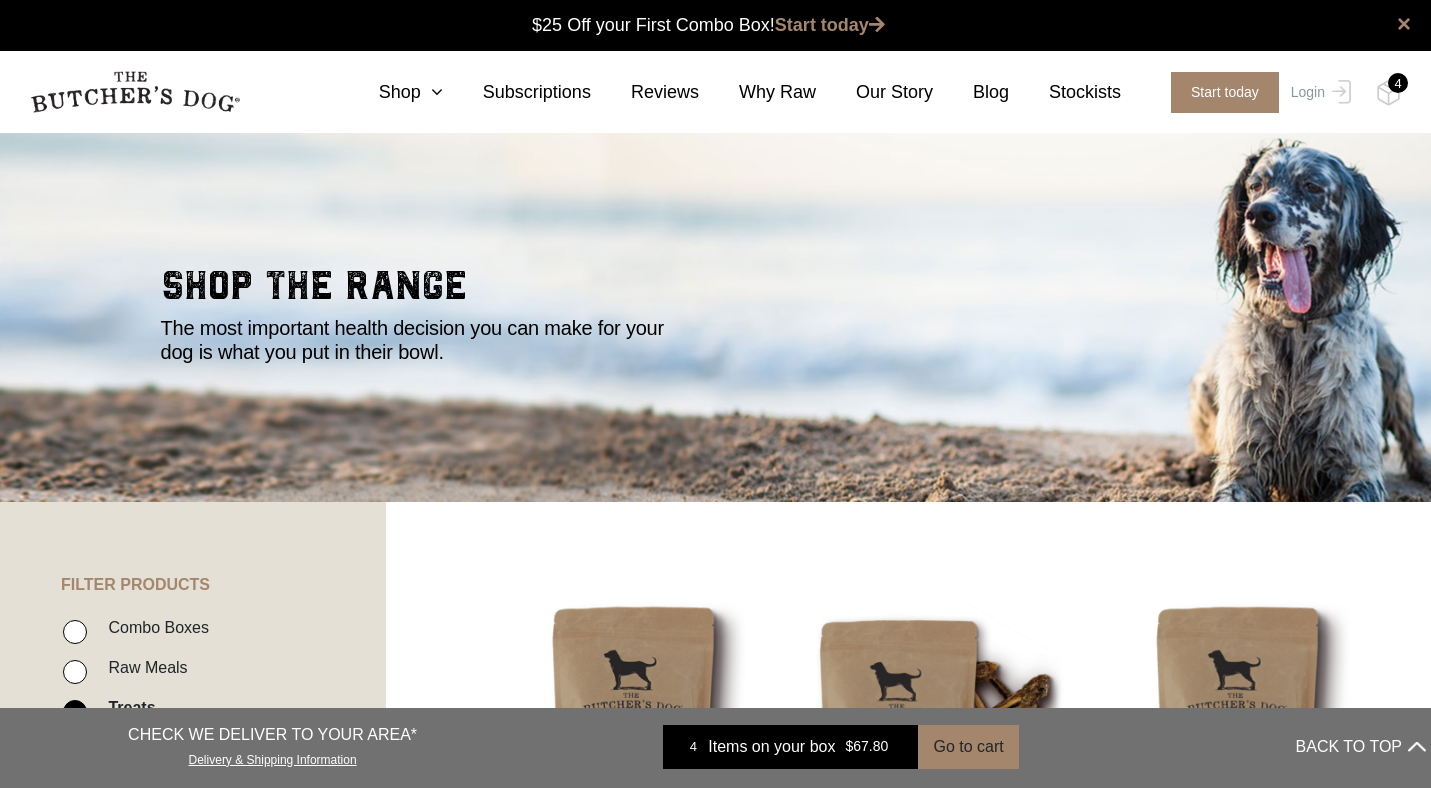 scroll, scrollTop: 0, scrollLeft: 0, axis: both 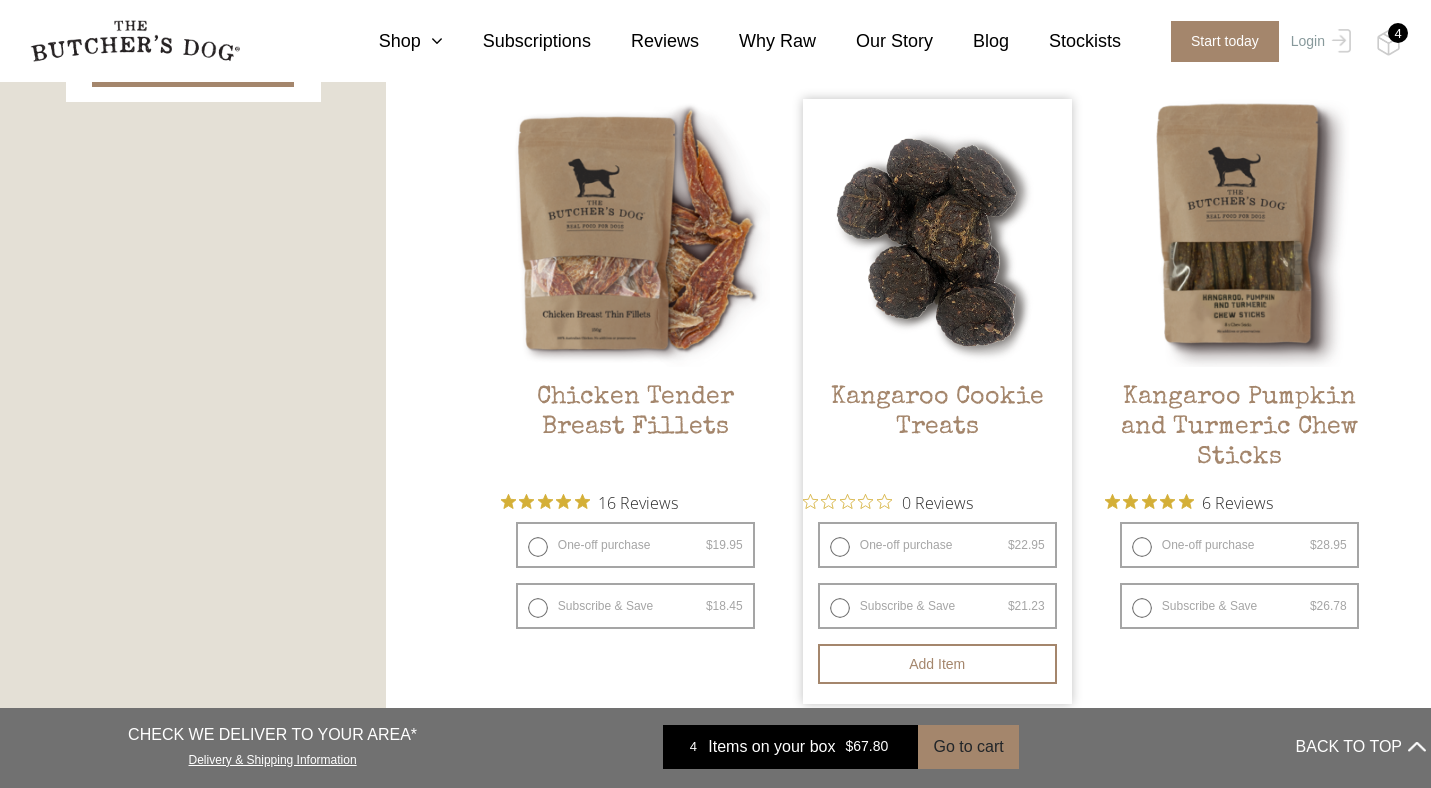 click on "One-off purchase  $ 22.95   —  or subscribe and save    7.5%" at bounding box center (937, 545) 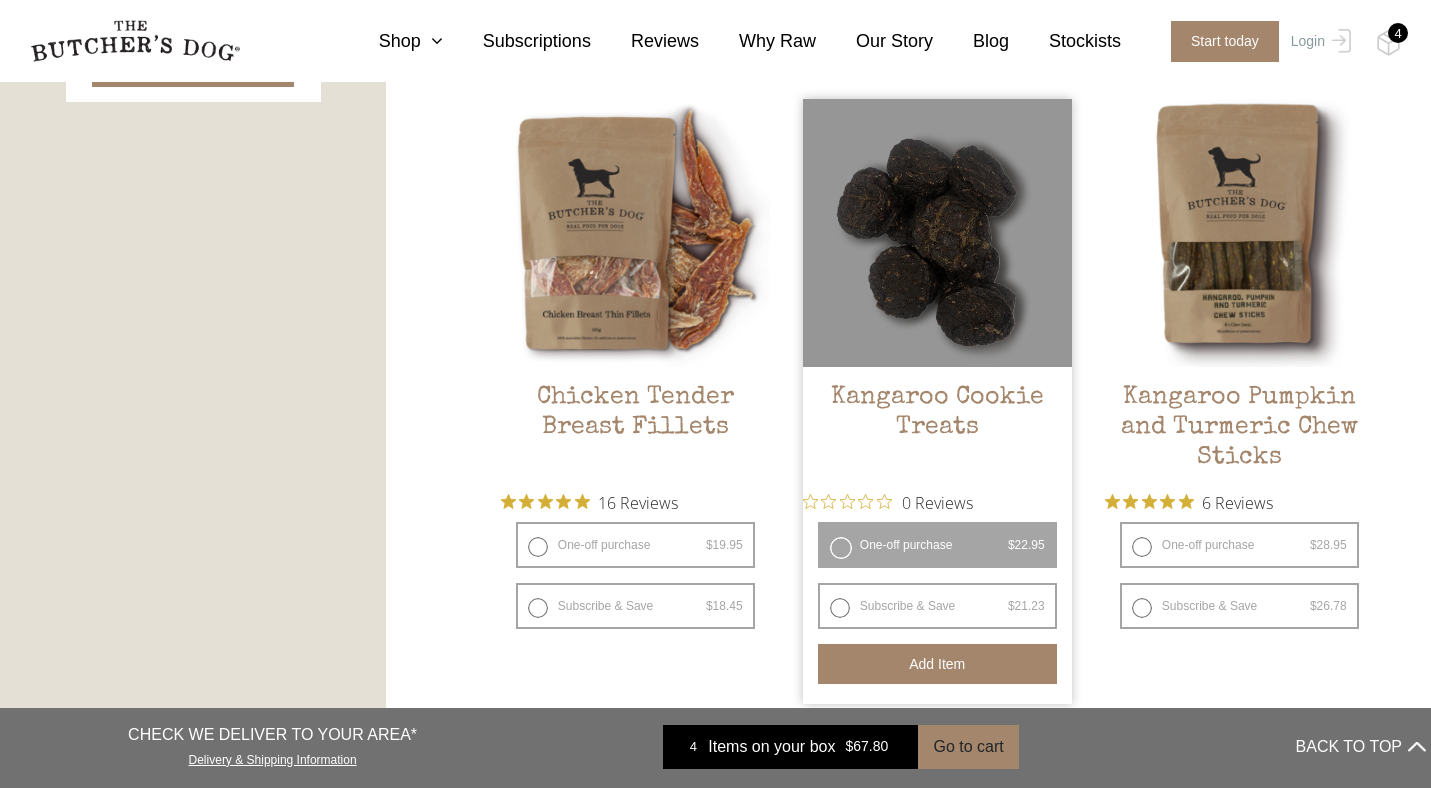 click on "Add item" at bounding box center (937, 664) 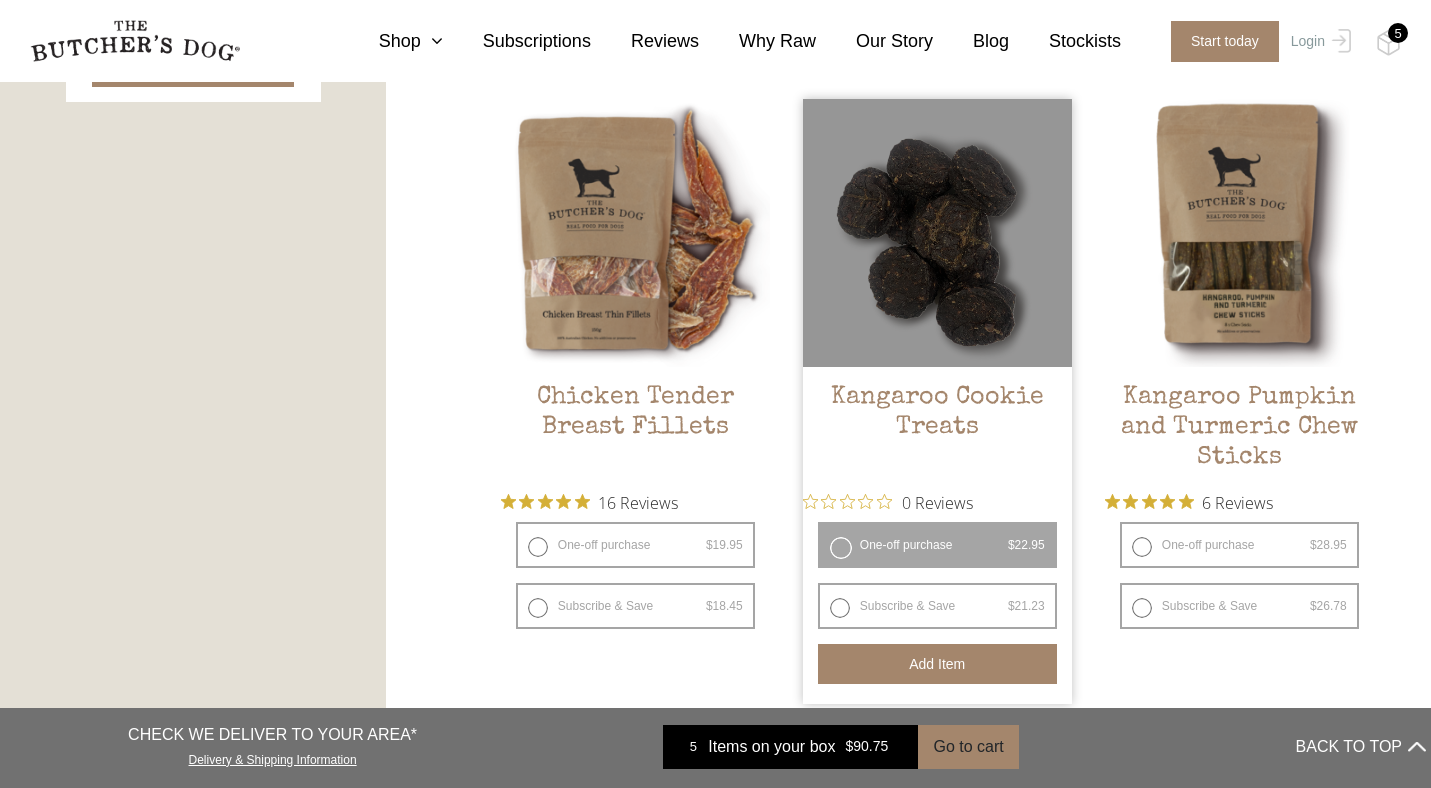 click on "One-off purchase  $ 22.95   —  or subscribe and save    7.5%" at bounding box center (937, 545) 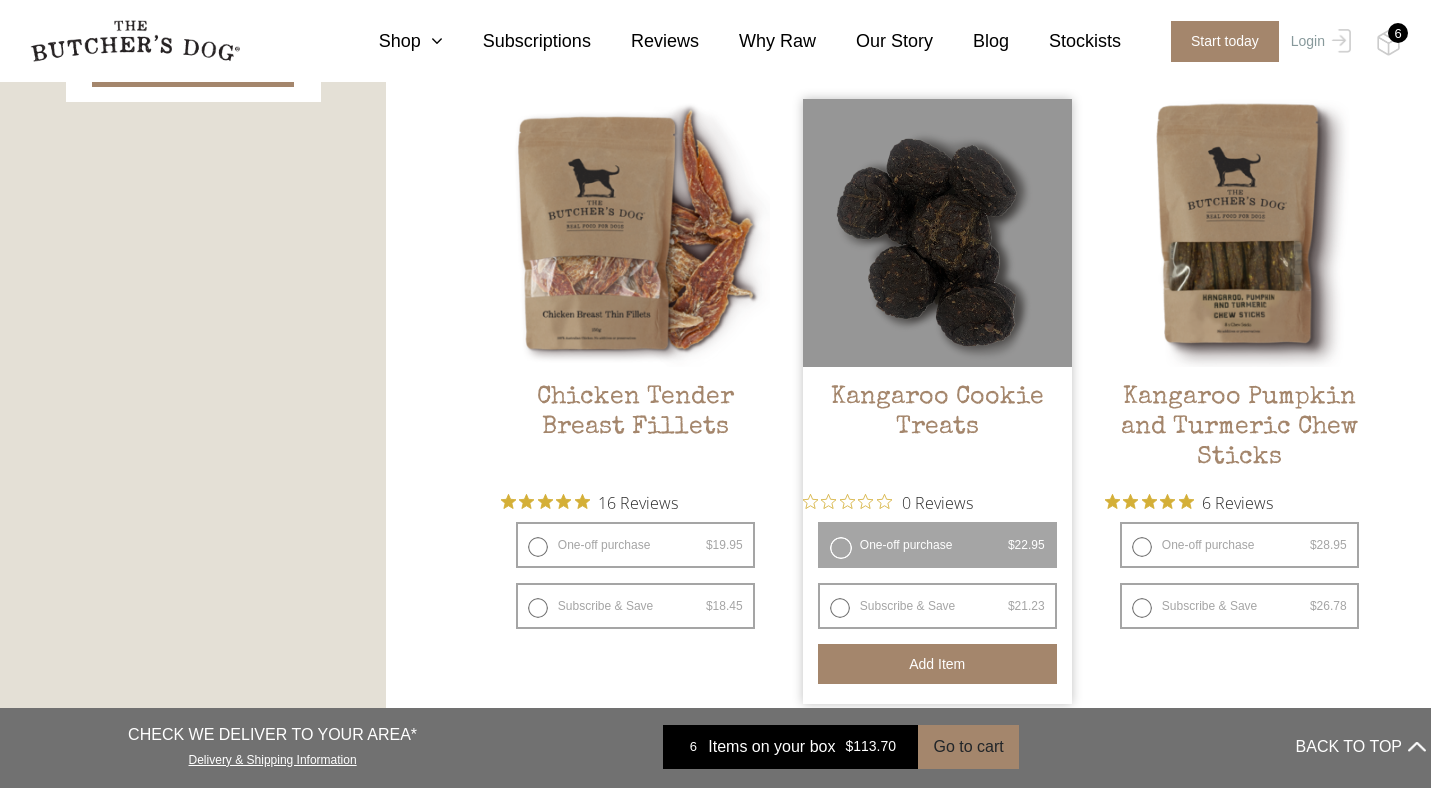 click on "One-off purchase  $ 22.95   —  or subscribe and save    7.5%" at bounding box center [937, 545] 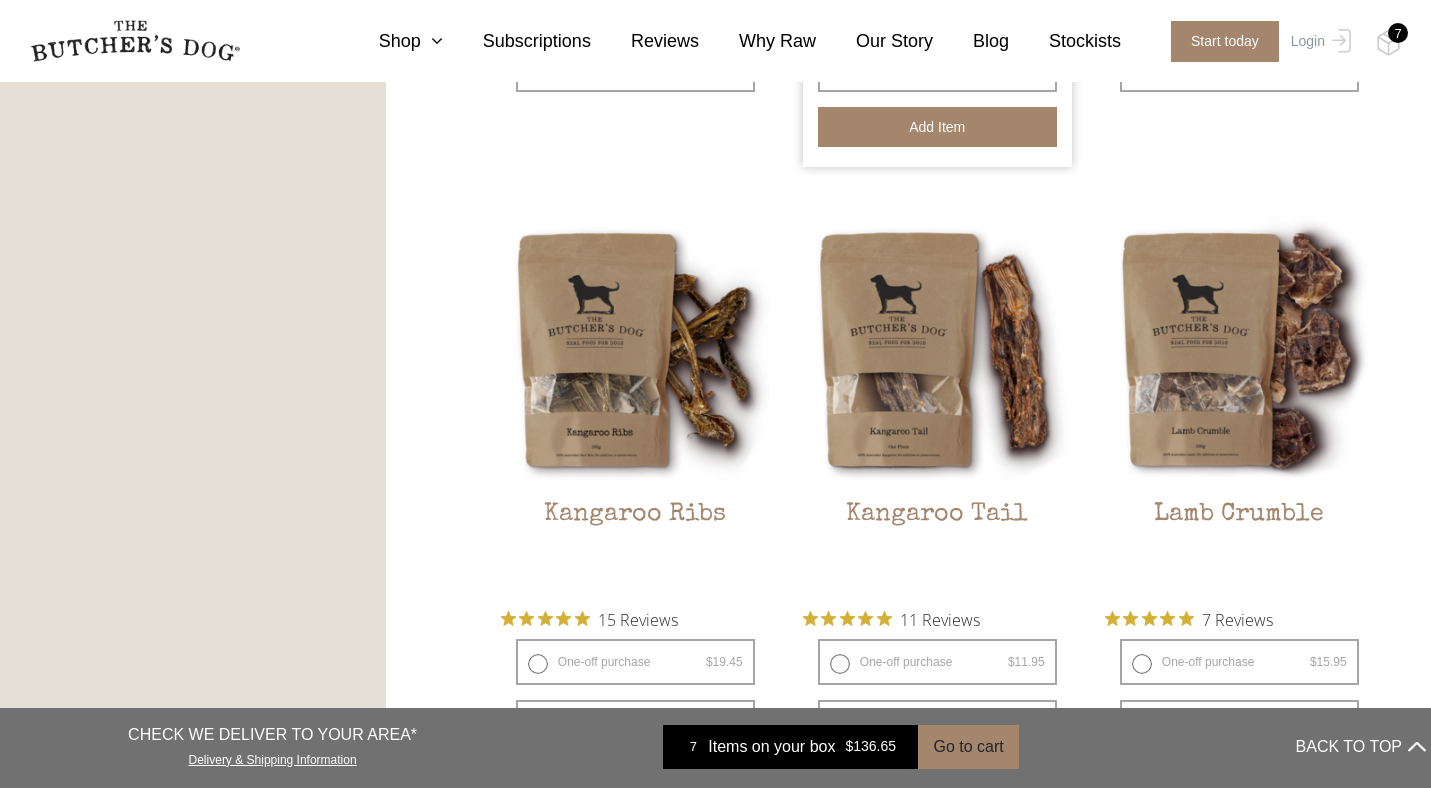 scroll, scrollTop: 1652, scrollLeft: 0, axis: vertical 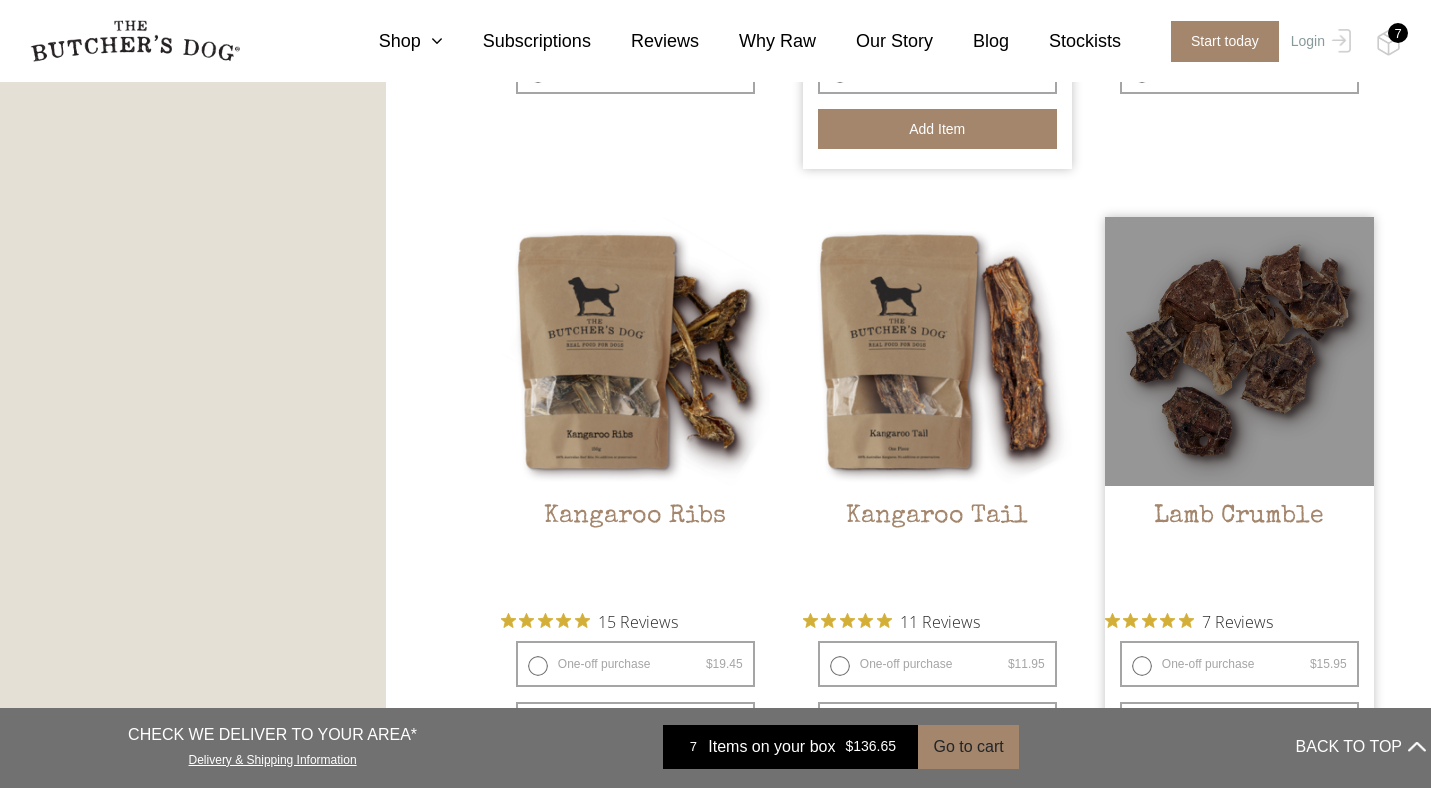 click on "One-off purchase  $ 15.95   —  or subscribe and save    5%" at bounding box center (1239, 664) 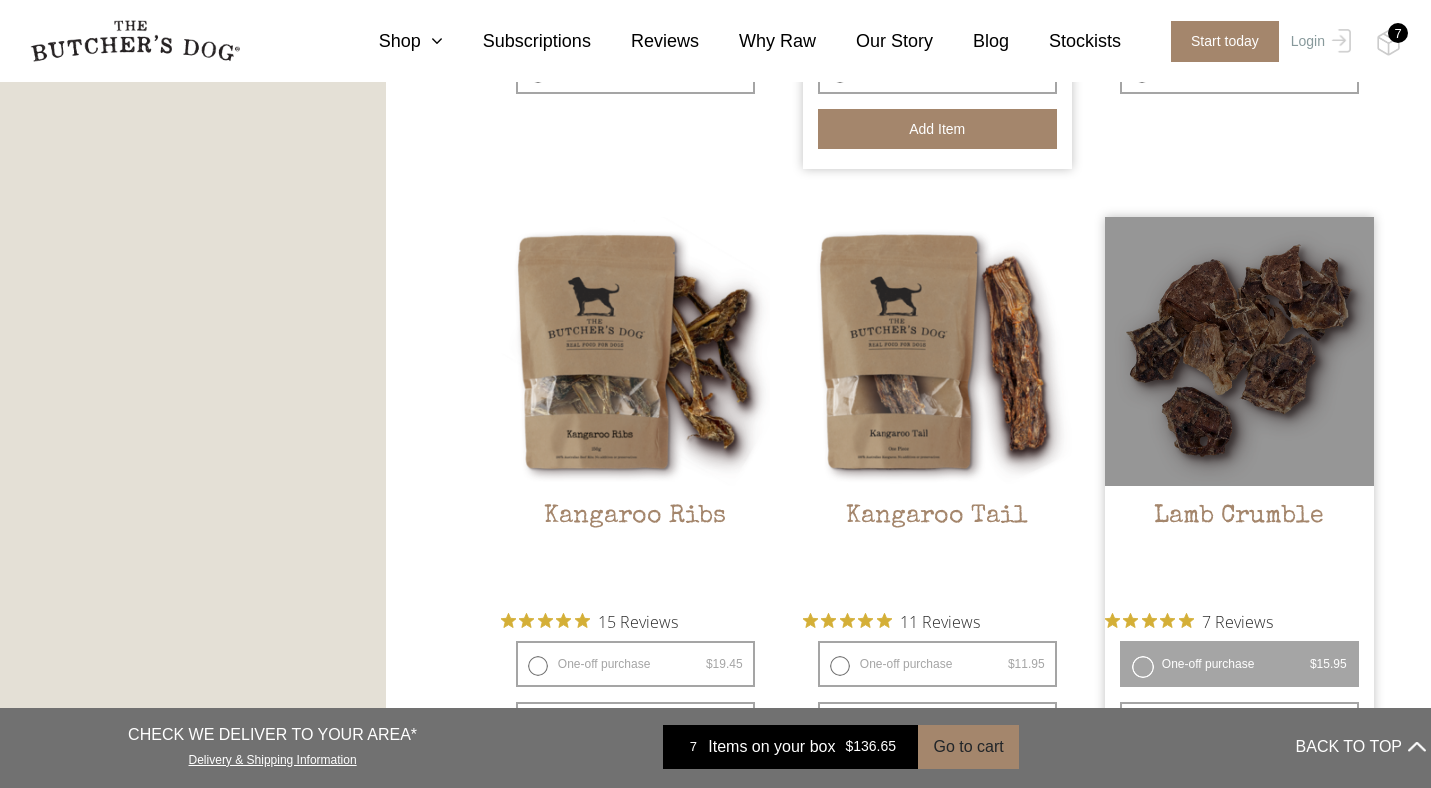 radio on "false" 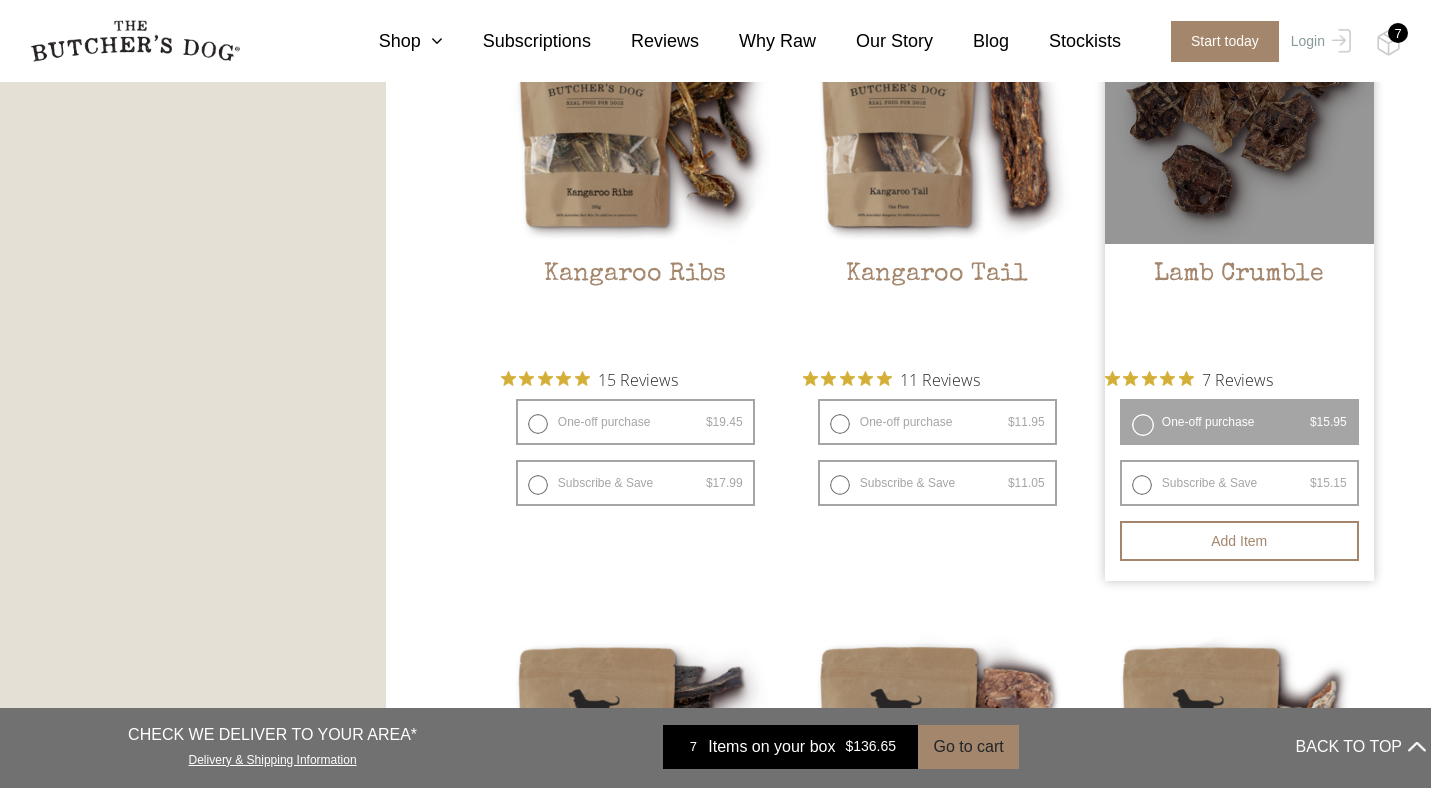 scroll, scrollTop: 1900, scrollLeft: 0, axis: vertical 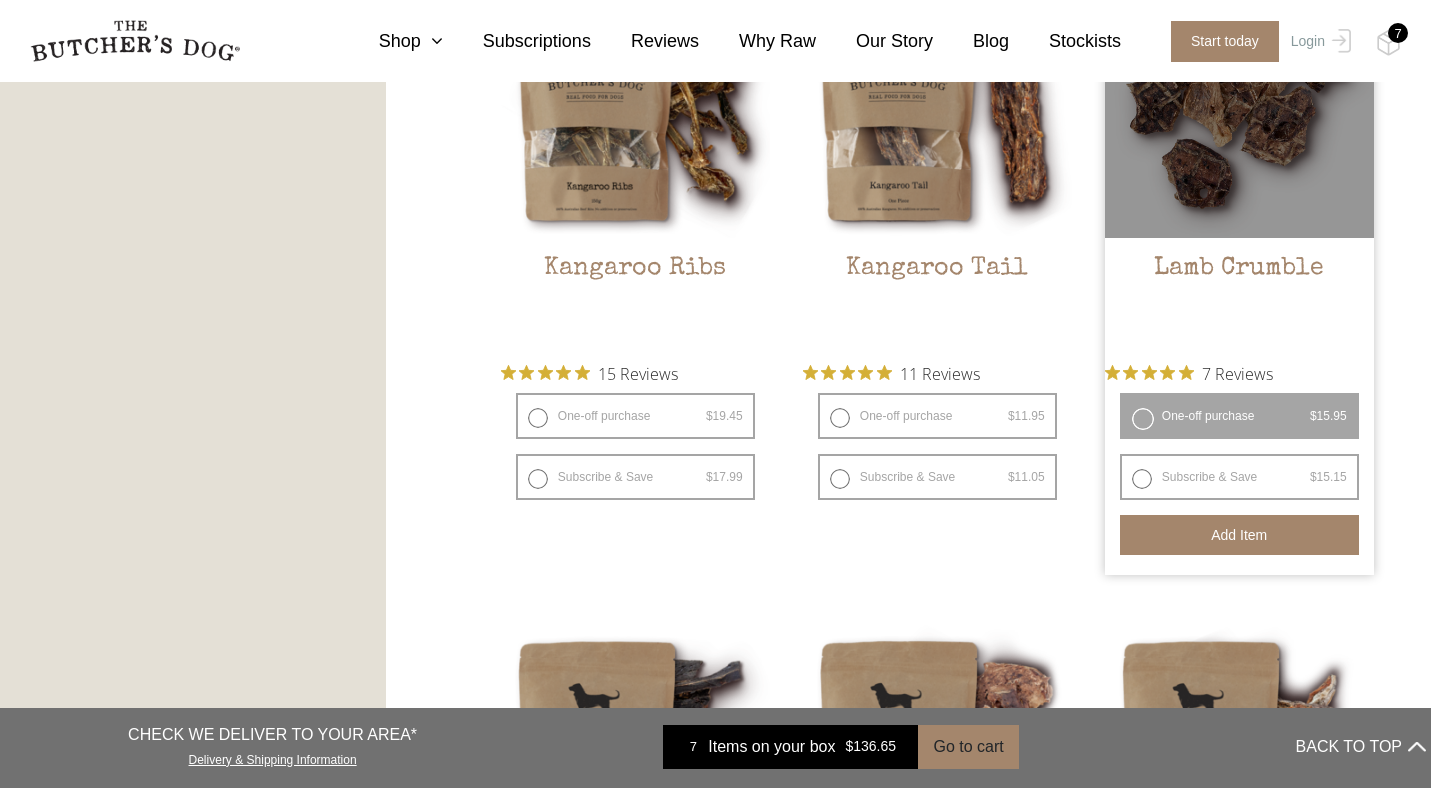 click on "Add item" at bounding box center [1239, 535] 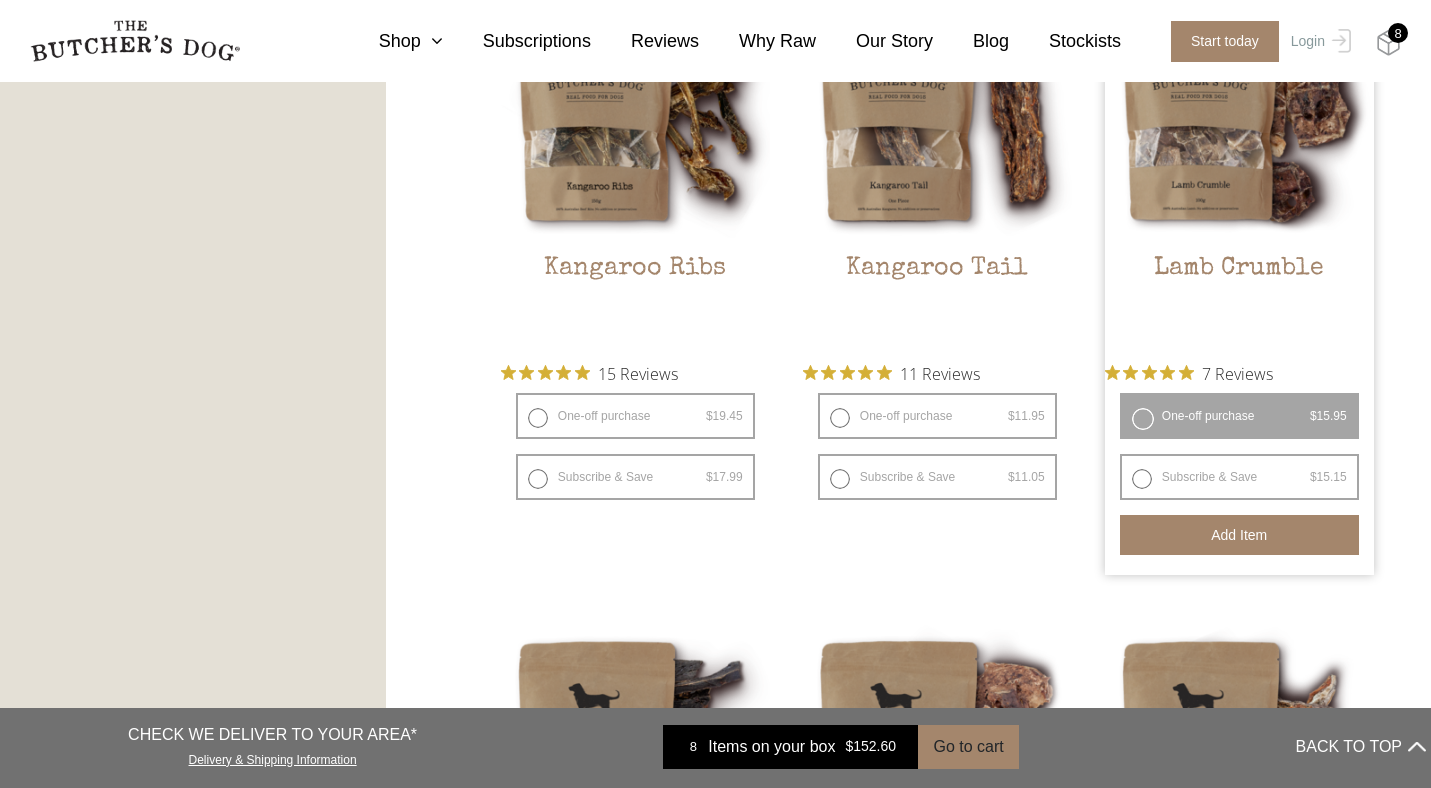 click at bounding box center (1388, 43) 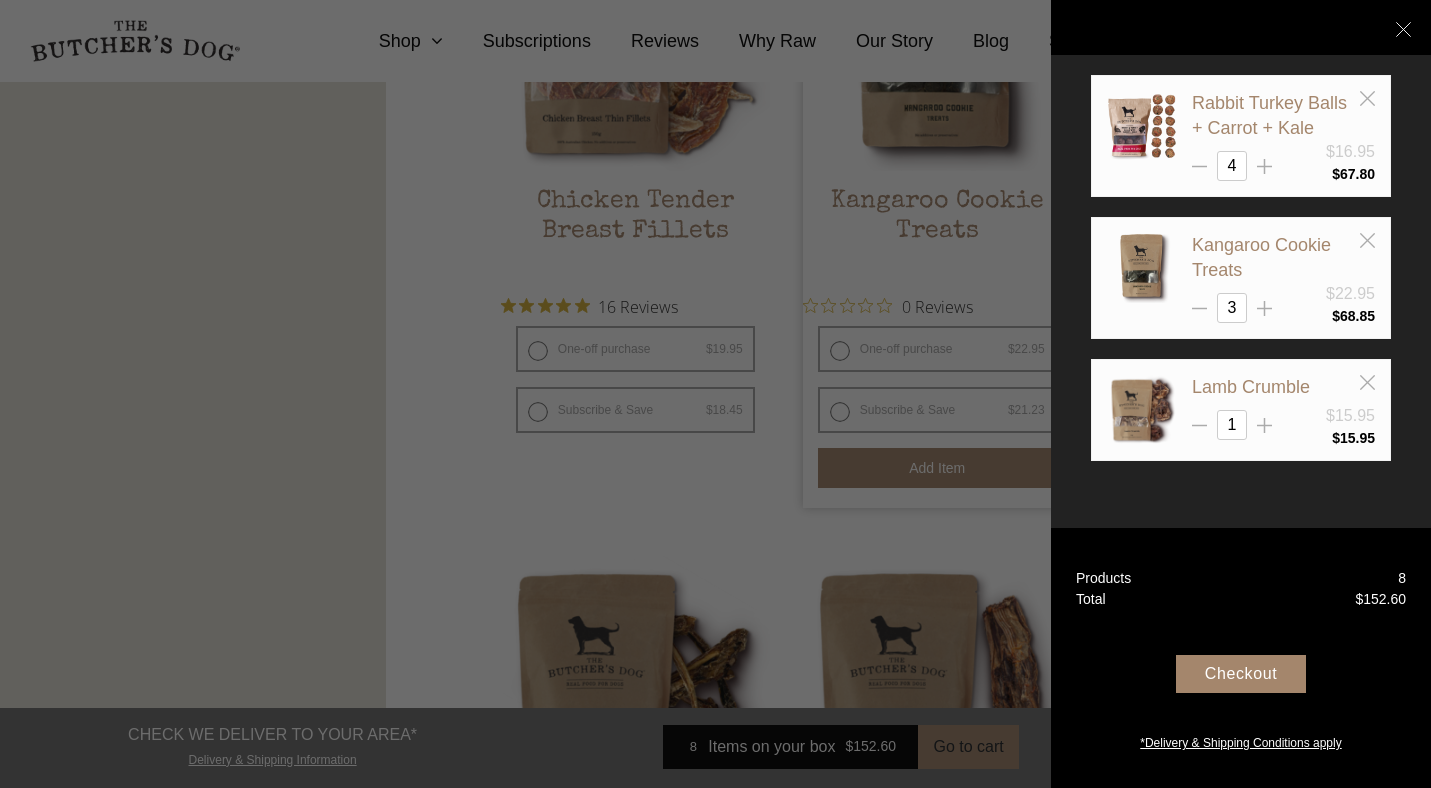 scroll, scrollTop: 1304, scrollLeft: 0, axis: vertical 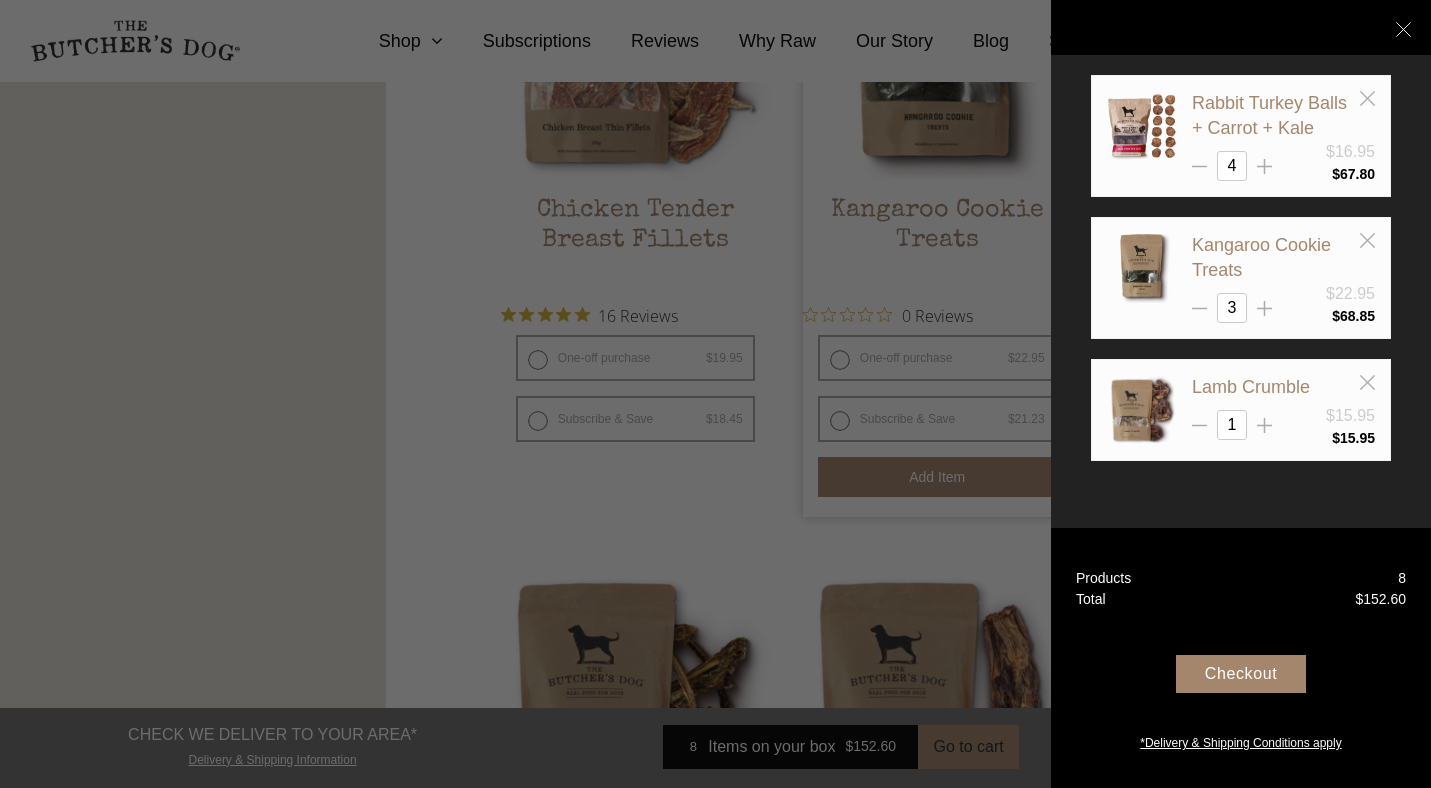click on "Checkout" at bounding box center (1241, 674) 